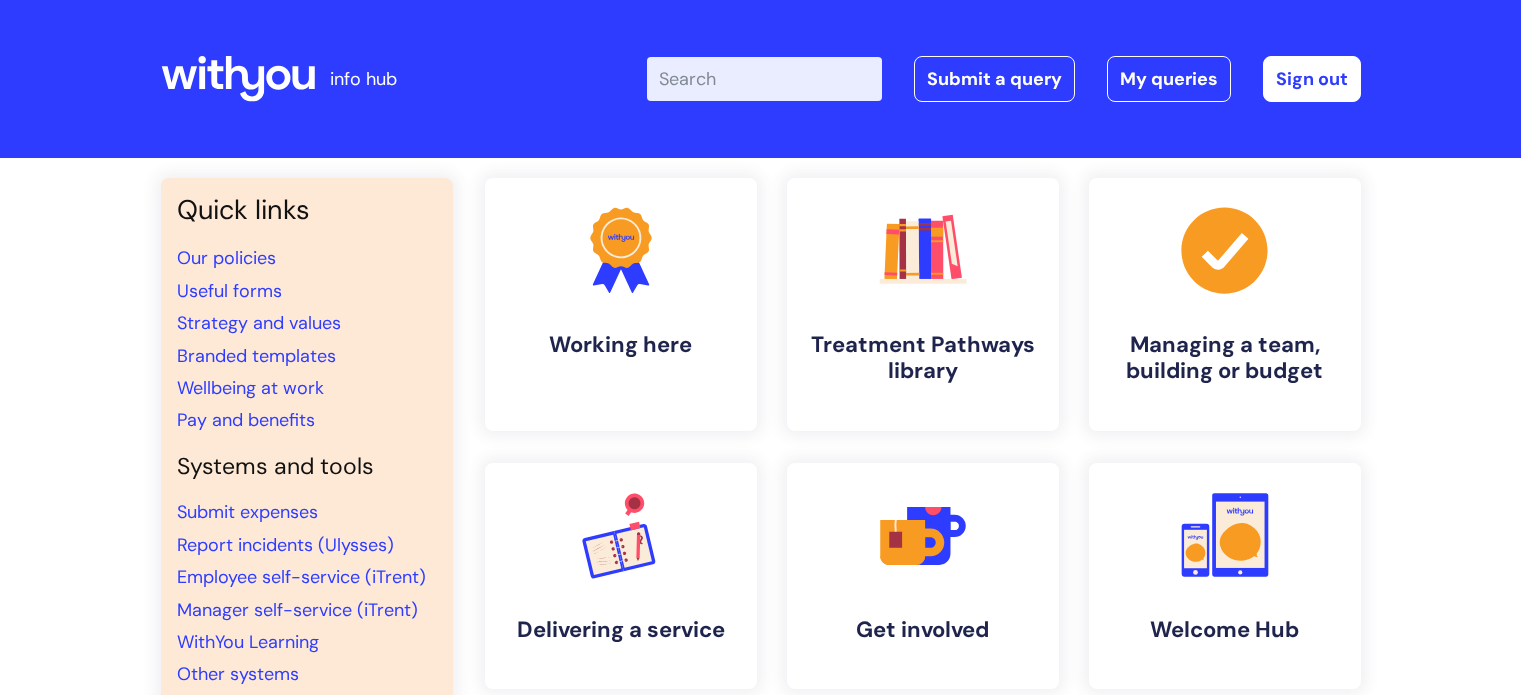 scroll, scrollTop: 0, scrollLeft: 0, axis: both 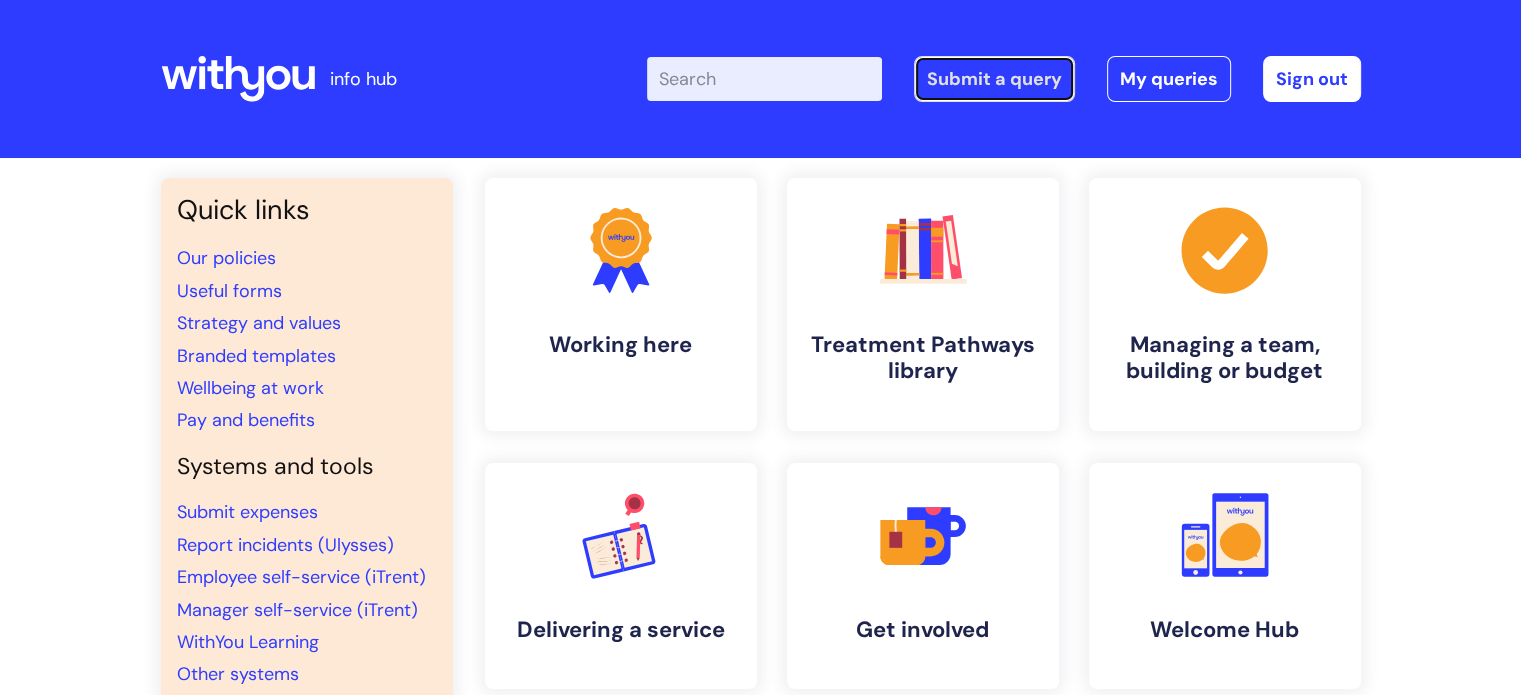 click on "Submit a query" at bounding box center [994, 79] 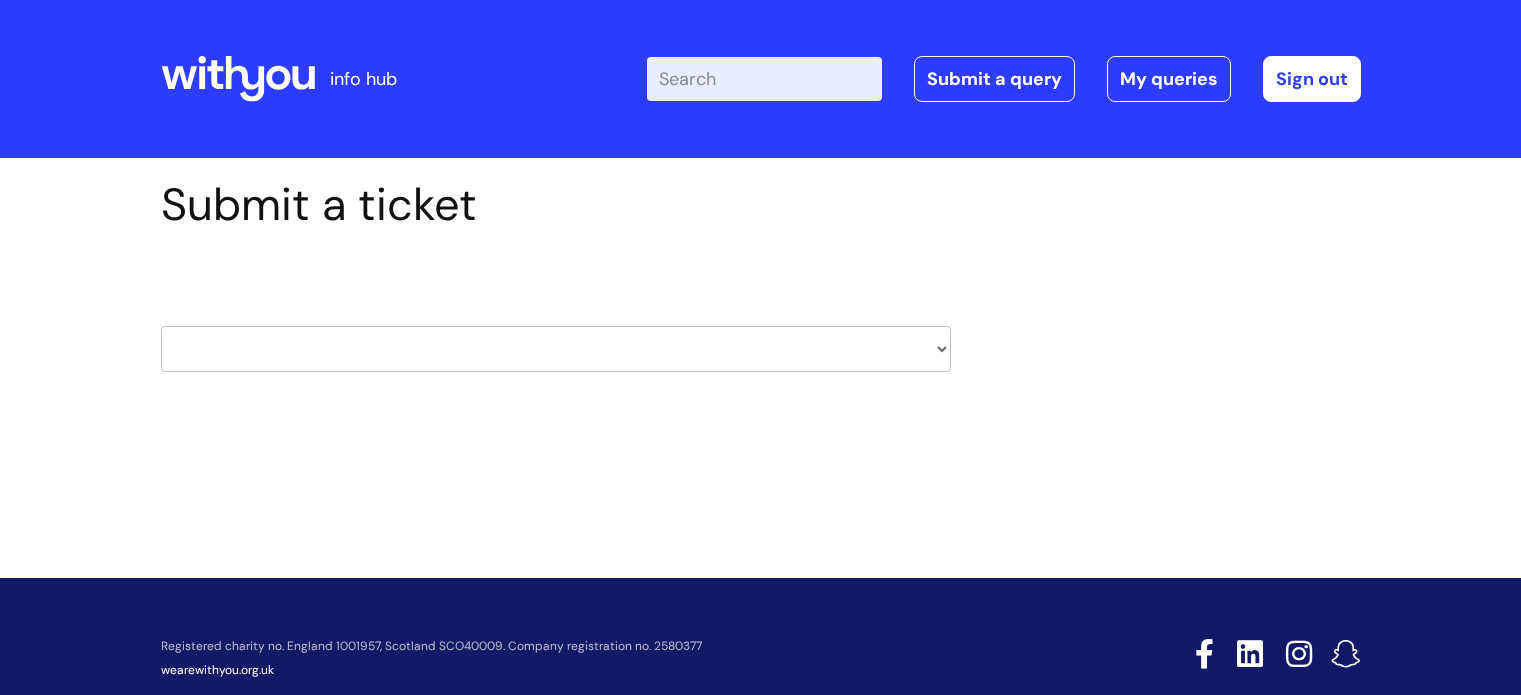scroll, scrollTop: 0, scrollLeft: 0, axis: both 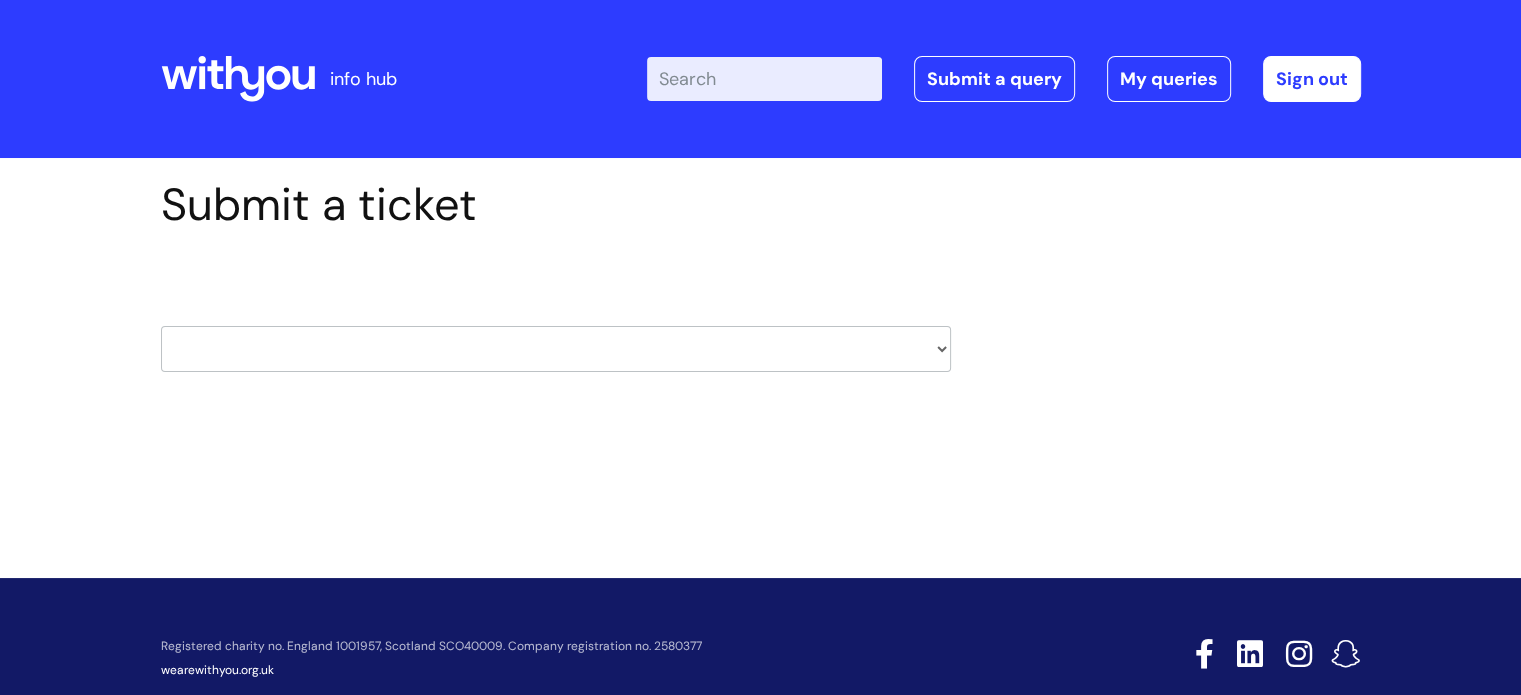click on "HR / People
IT and Support
Clinical Drug Alerts
Finance Accounts
Data Support Team
Data Protection
External Communications
Learning and Development
Information Requests & Reports - Data Analysts
Insurance
Internal Communications
Pensions
Surrey NHS Talking Therapies
Payroll
Safeguarding" at bounding box center [556, 349] 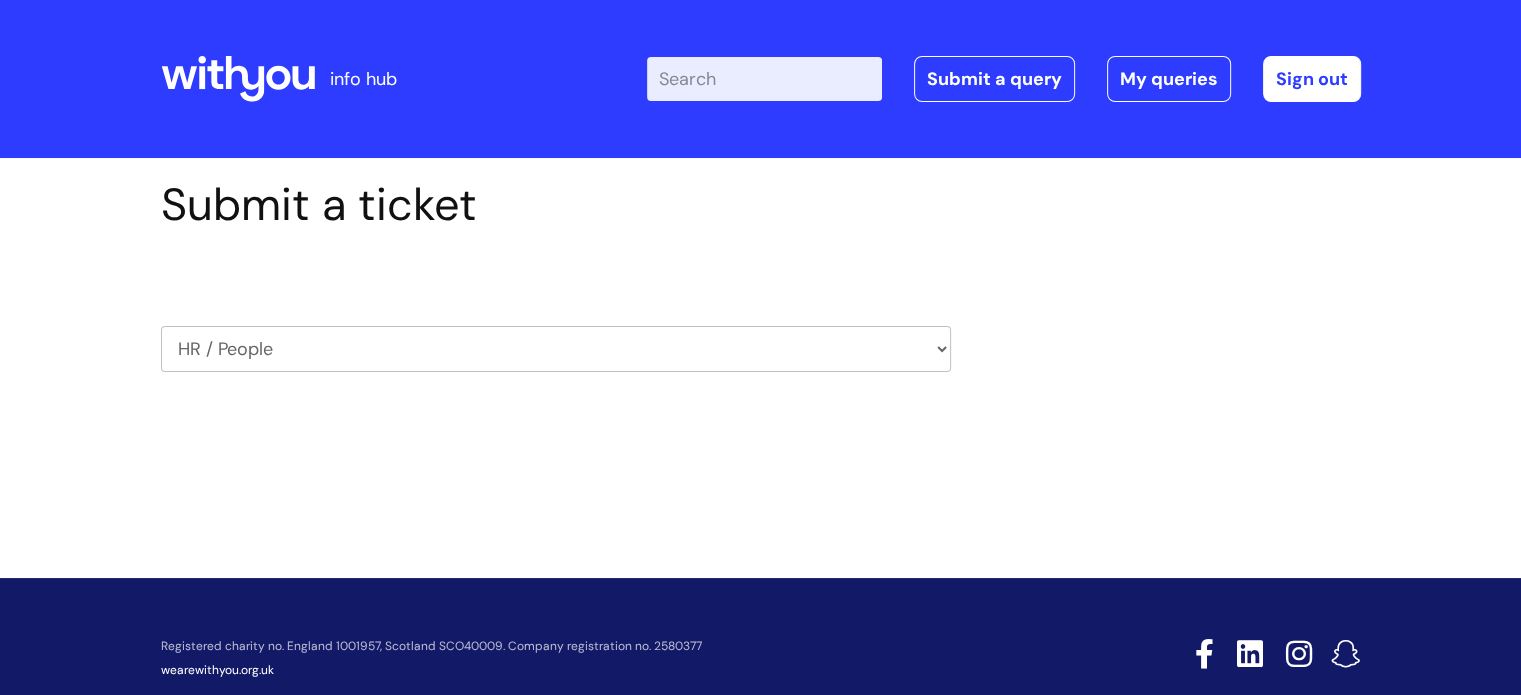 click on "HR / People
IT and Support
Clinical Drug Alerts
Finance Accounts
Data Support Team
Data Protection
External Communications
Learning and Development
Information Requests & Reports - Data Analysts
Insurance
Internal Communications
Pensions
Surrey NHS Talking Therapies
Payroll
Safeguarding" at bounding box center (556, 349) 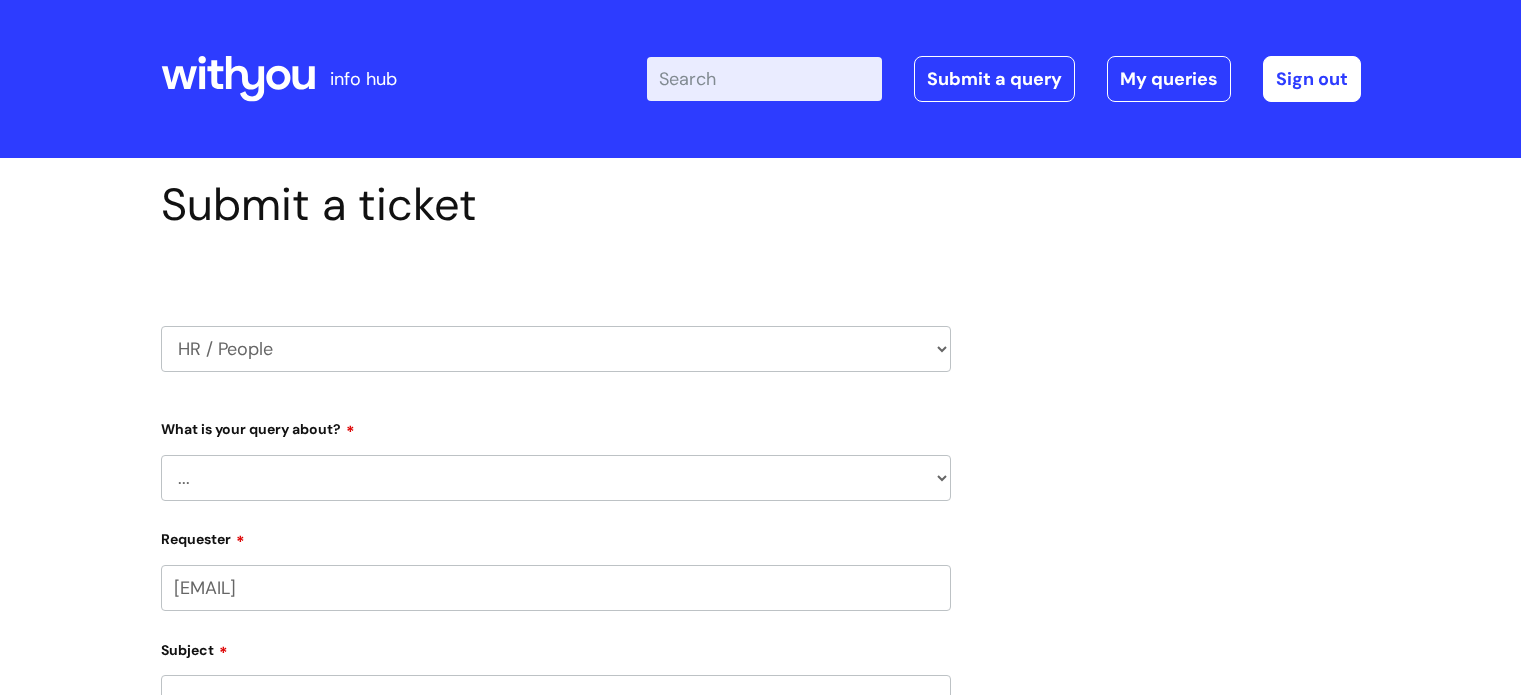 scroll, scrollTop: 0, scrollLeft: 0, axis: both 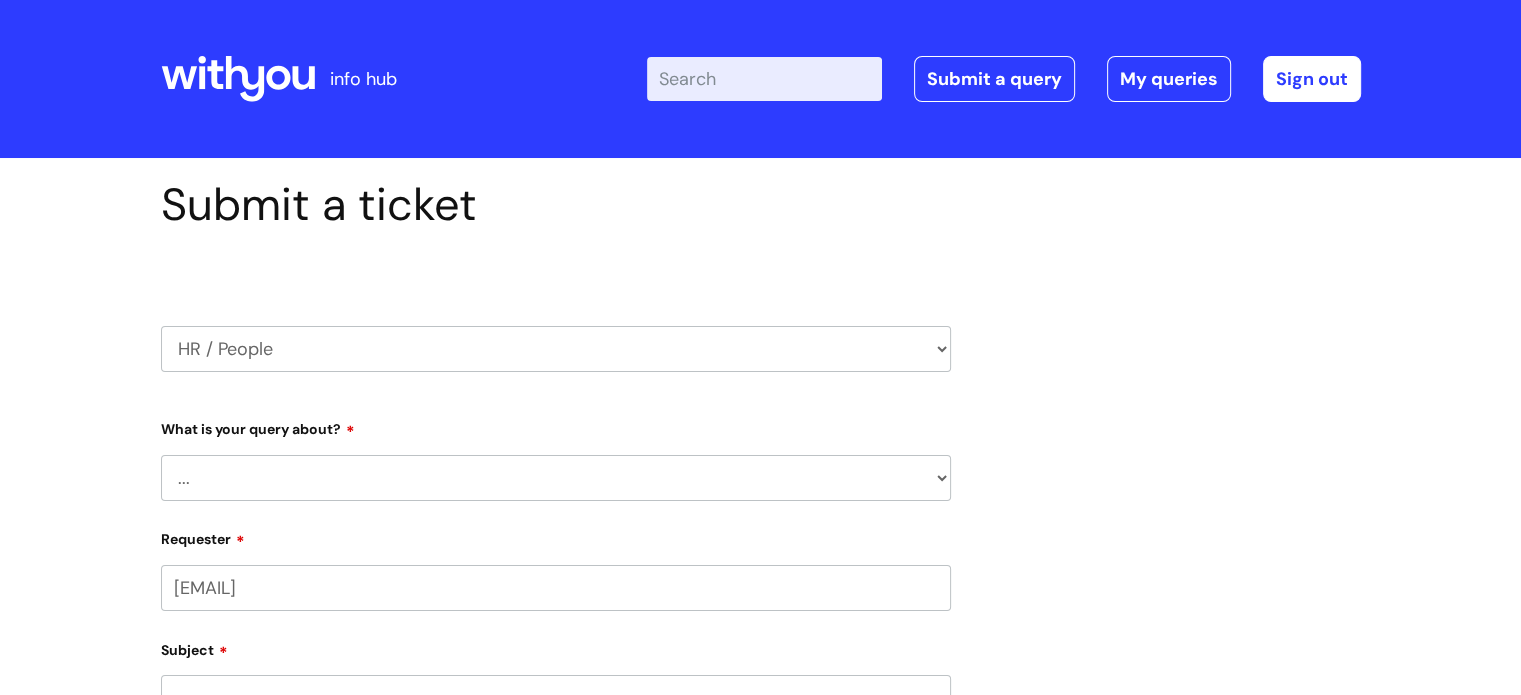 click on "HR / People
IT and Support
Clinical Drug Alerts
Finance Accounts
Data Support Team
Data Protection
External Communications
Learning and Development
Information Requests & Reports - Data Analysts
Insurance
Internal Communications
Pensions
Surrey NHS Talking Therapies
Payroll
Safeguarding" at bounding box center (556, 349) 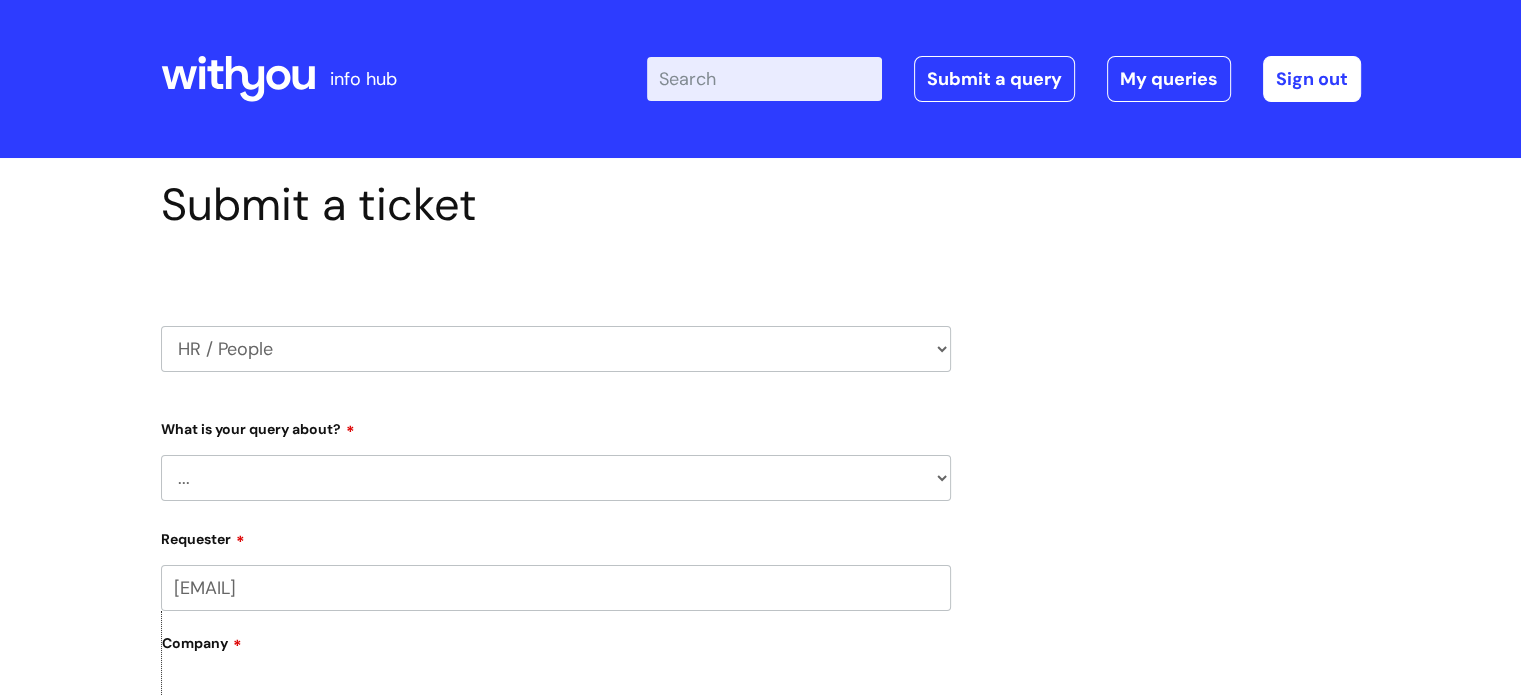 select on "it_and_support" 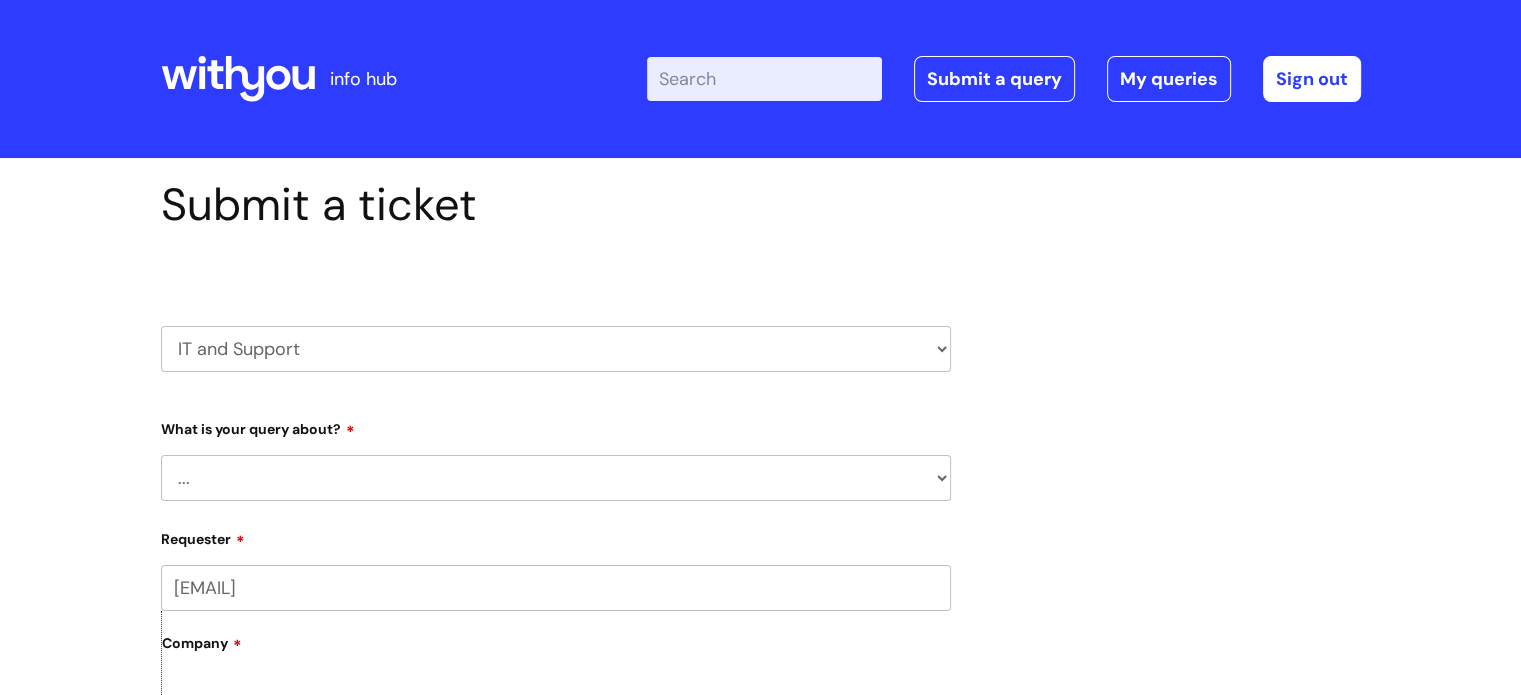click on "HR / People
IT and Support
Clinical Drug Alerts
Finance Accounts
Data Support Team
Data Protection
External Communications
Learning and Development
Information Requests & Reports - Data Analysts
Insurance
Internal Communications
Pensions
Surrey NHS Talking Therapies
Payroll
Safeguarding" at bounding box center [556, 349] 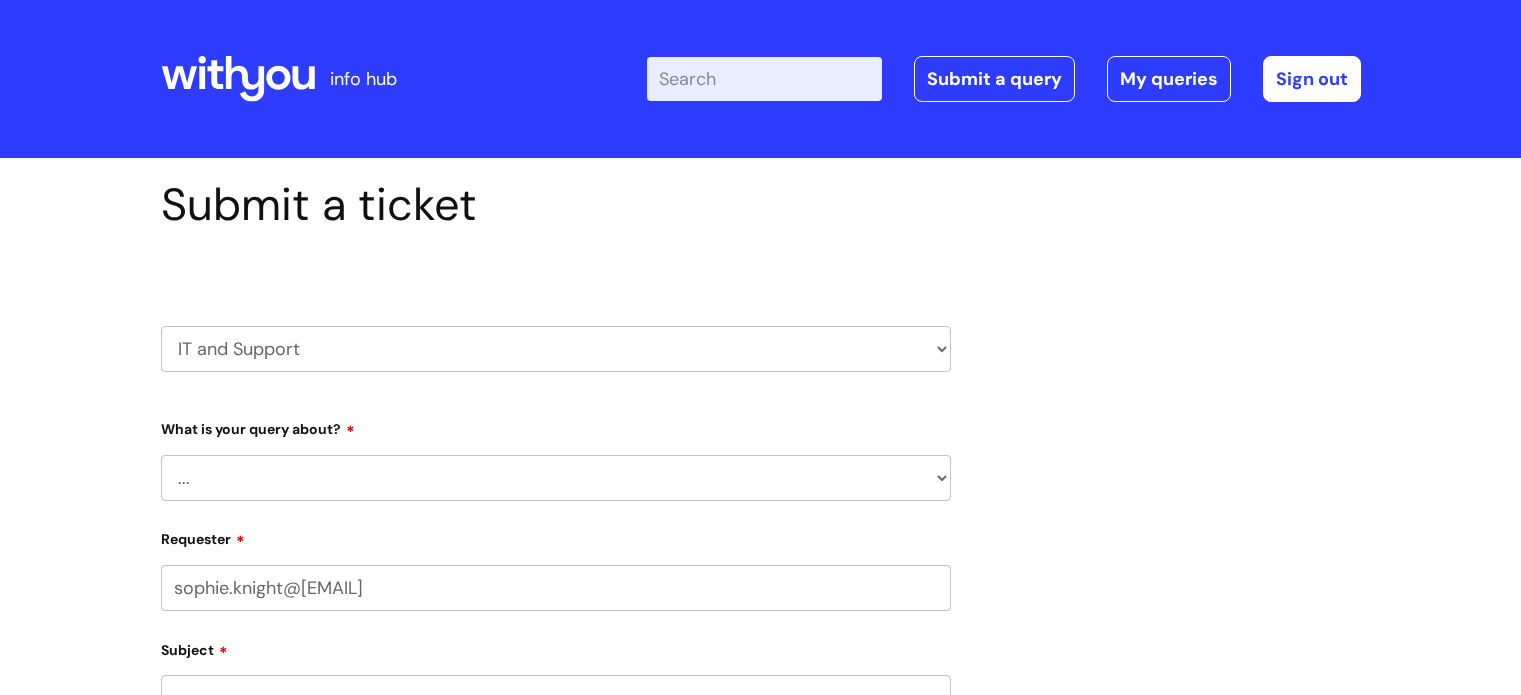 scroll, scrollTop: 0, scrollLeft: 0, axis: both 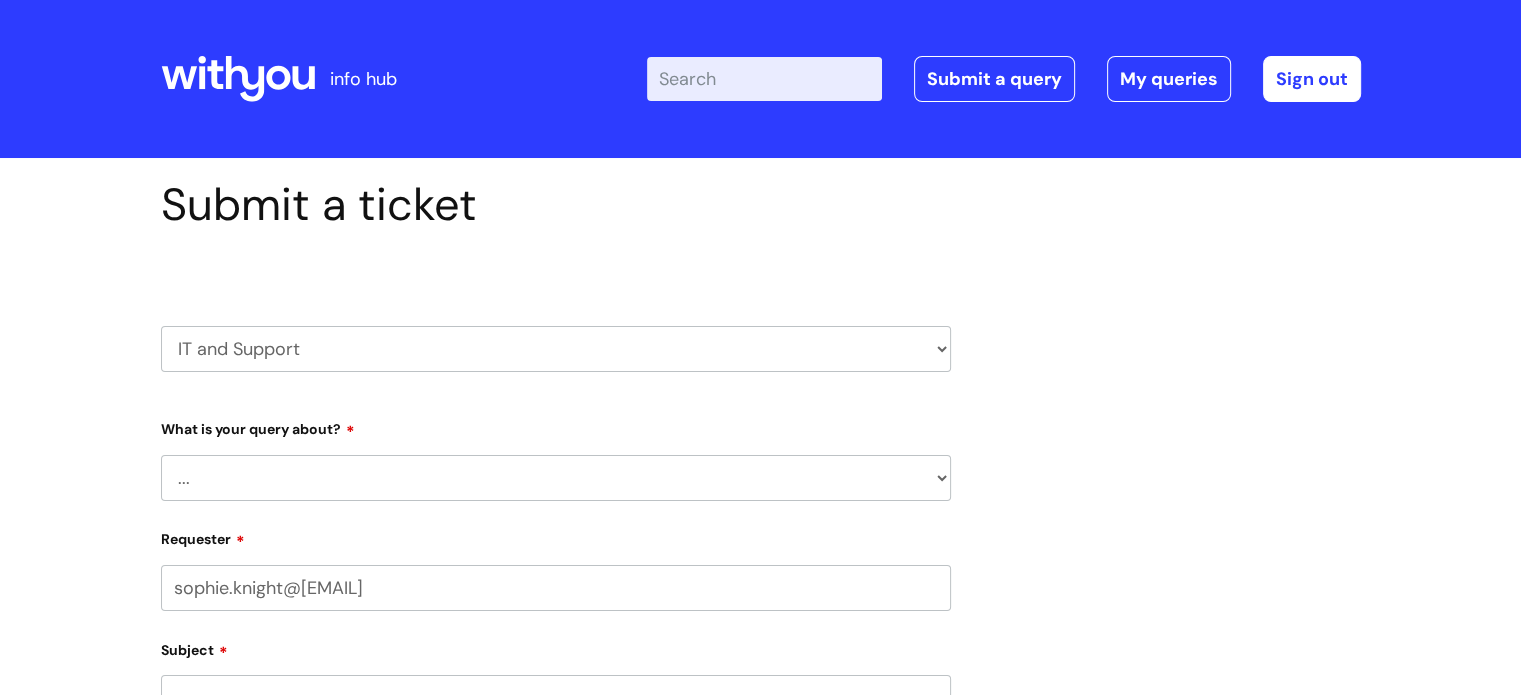 click on "...
Mobile Phone Reset & MFA
Accounts, Starters and Leavers
IT Hardware issue
I need help logging in
Printing & Scanning
Something Else
System/software" at bounding box center [556, 478] 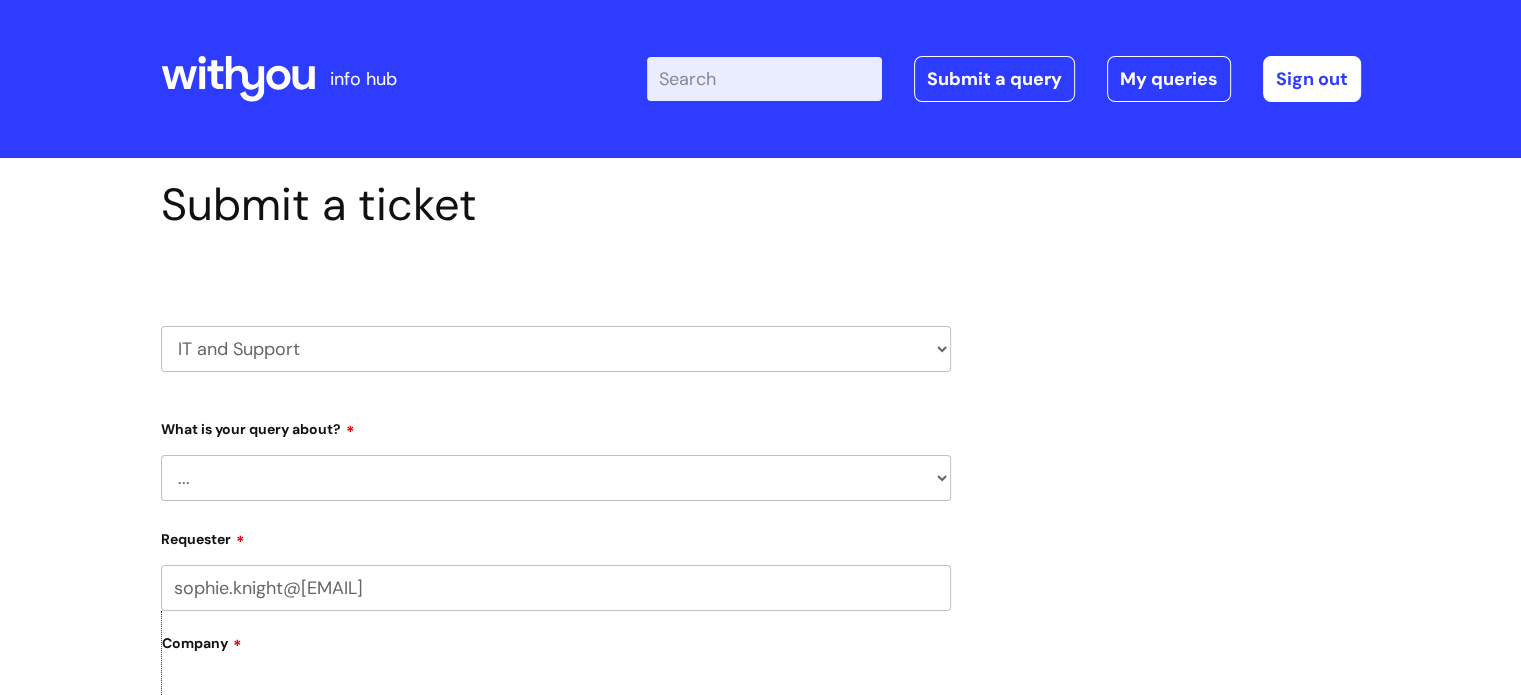select on "I need help logging in" 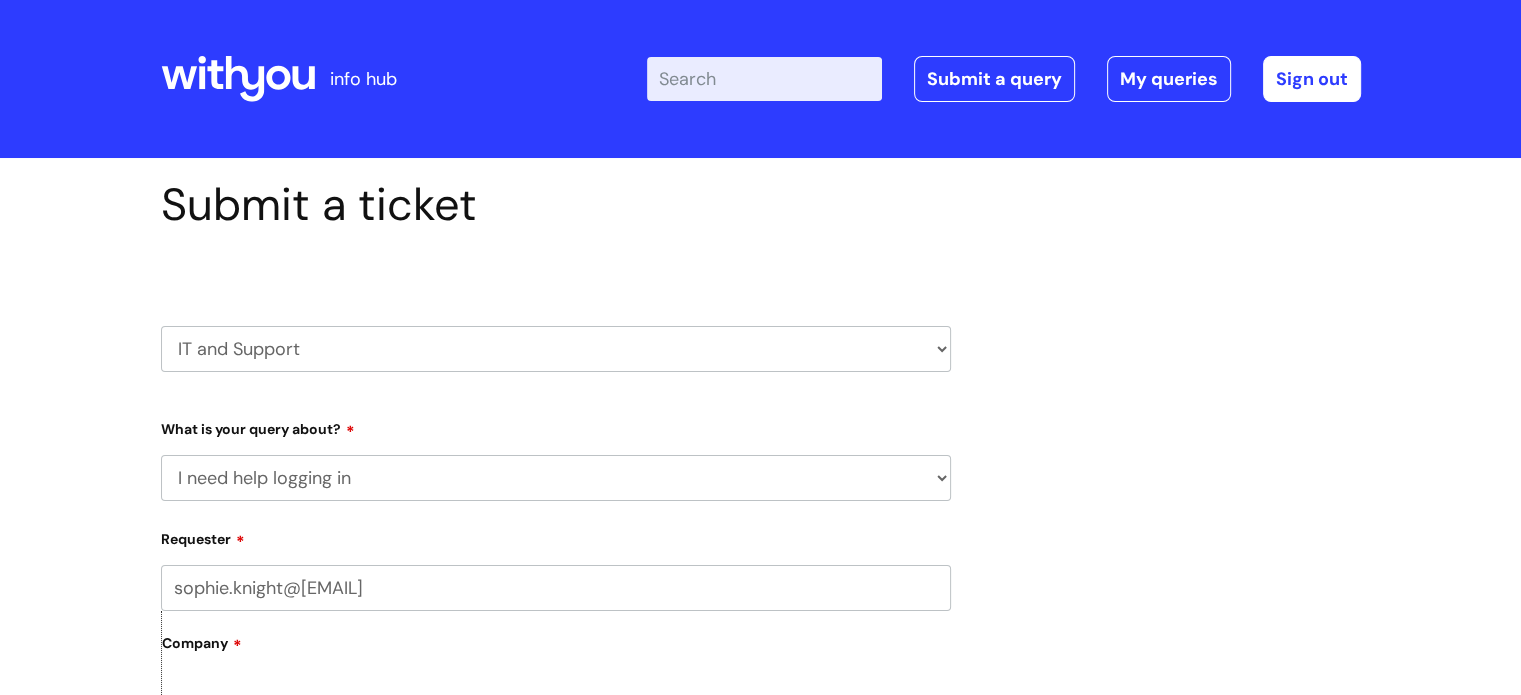 click on "...
Mobile Phone Reset & MFA
Accounts, Starters and Leavers
IT Hardware issue
I need help logging in
Printing & Scanning
Something Else
System/software" at bounding box center [556, 478] 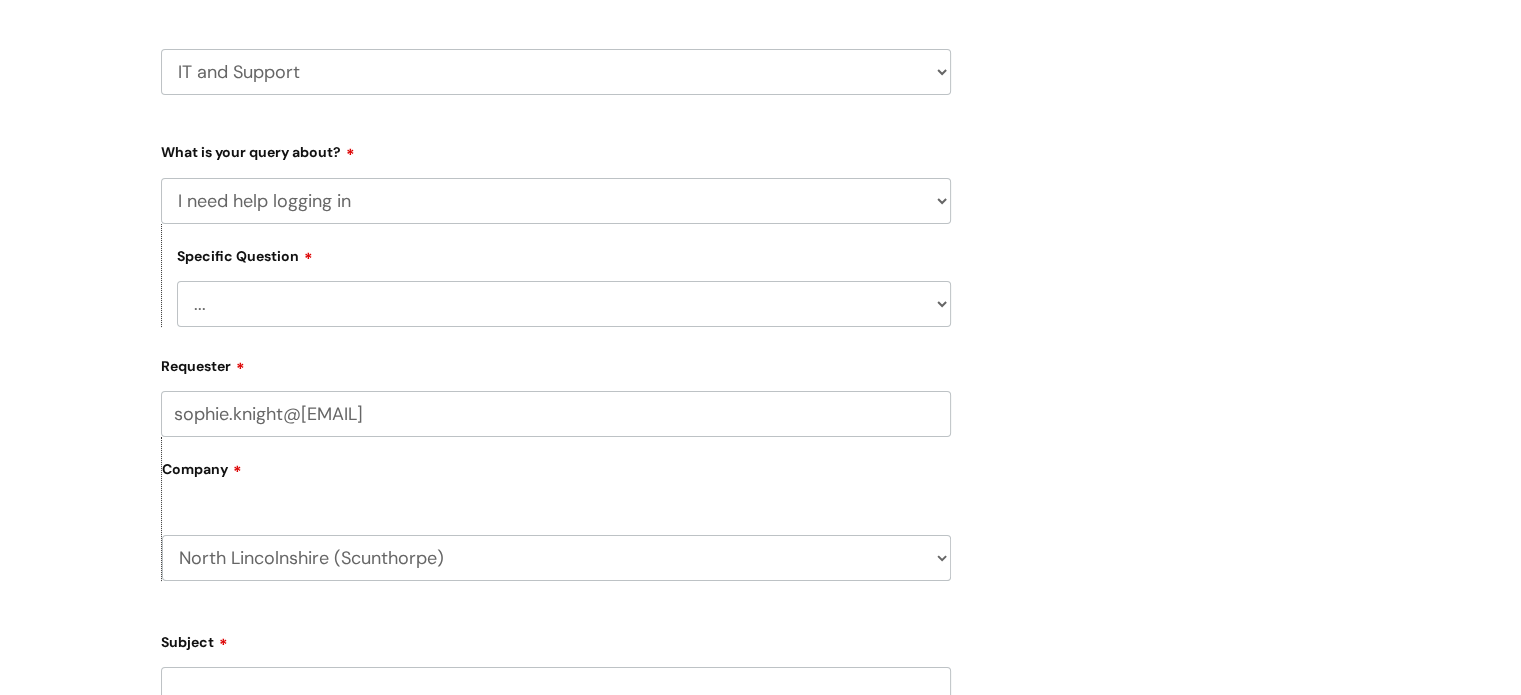 scroll, scrollTop: 300, scrollLeft: 0, axis: vertical 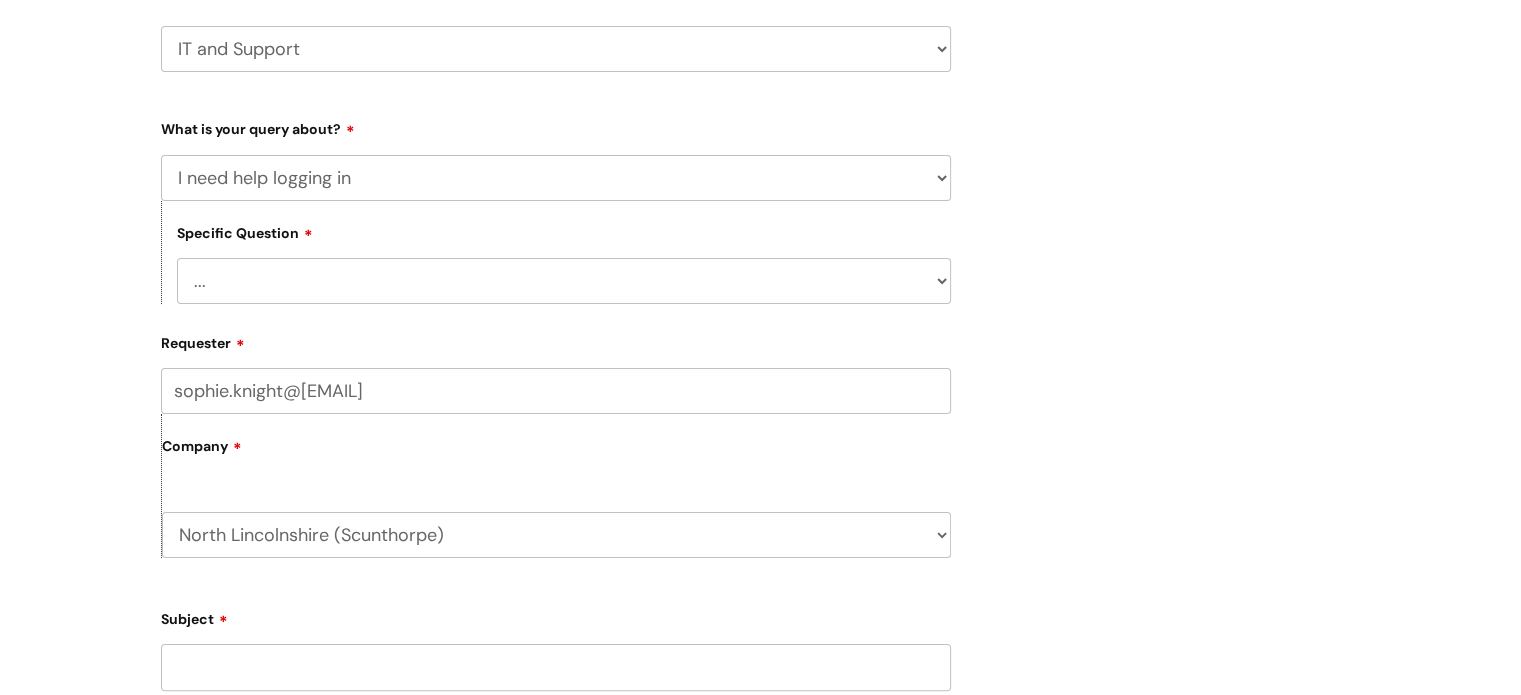 click on "... I need help logging into my laptop/chromebook I need access or help logging into a system, including Single Sign On" at bounding box center (564, 281) 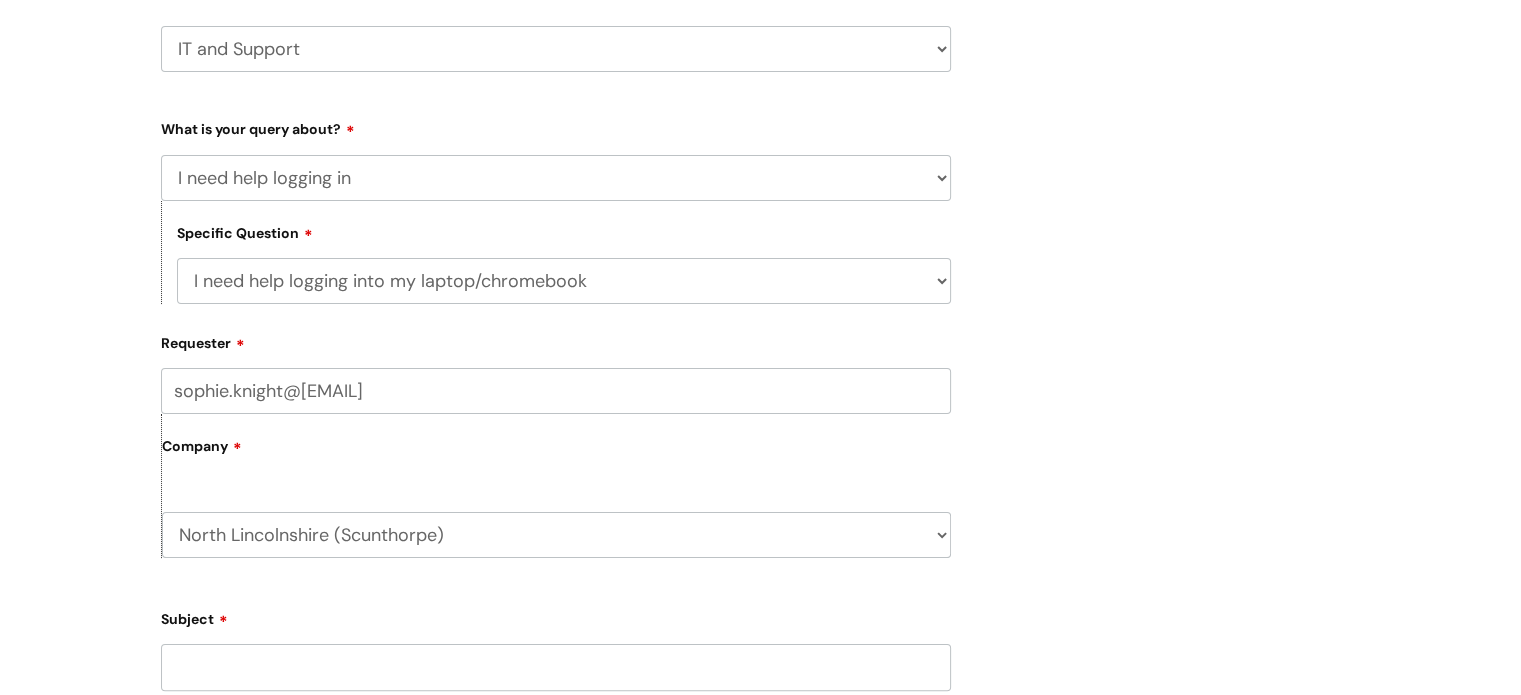 click on "... I need help logging into my laptop/chromebook I need access or help logging into a system, including Single Sign On" at bounding box center [564, 281] 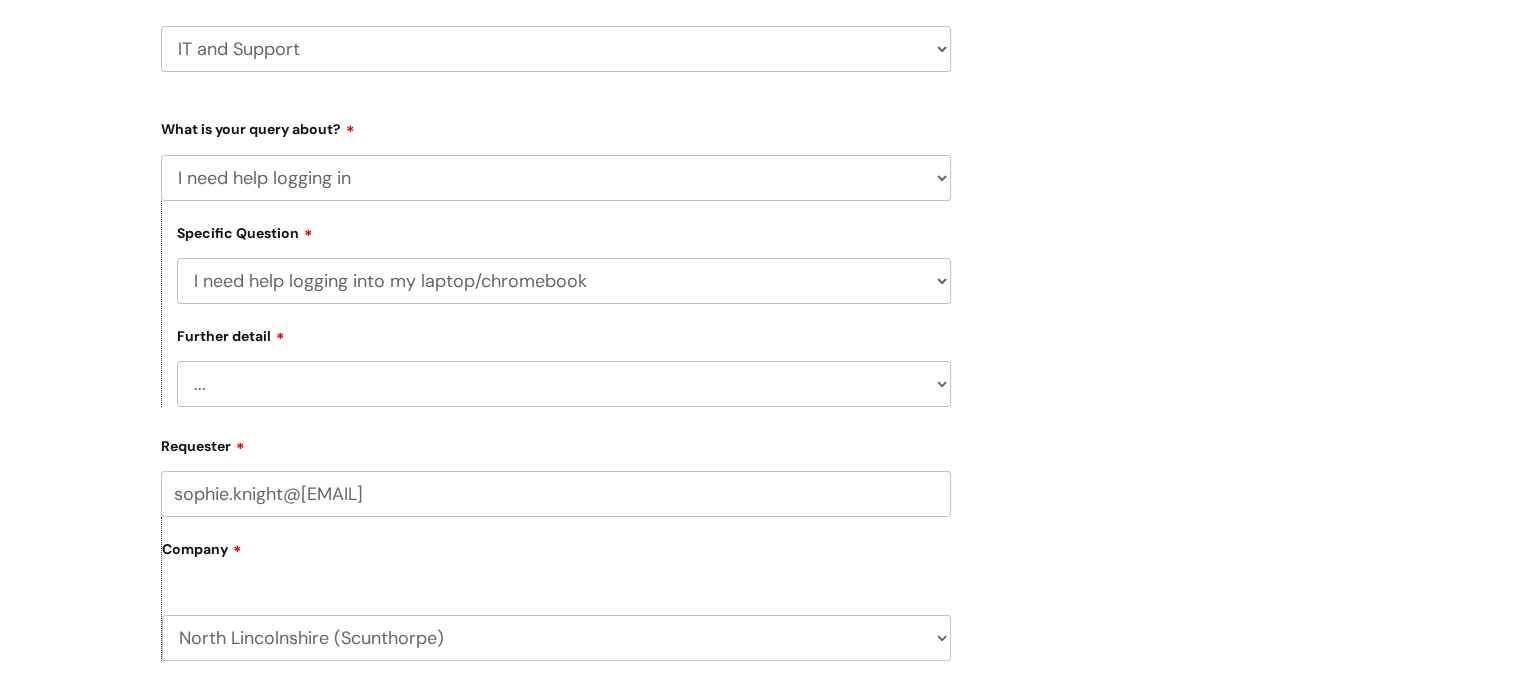 click on "... I need help with my Single Sign On password" at bounding box center (564, 384) 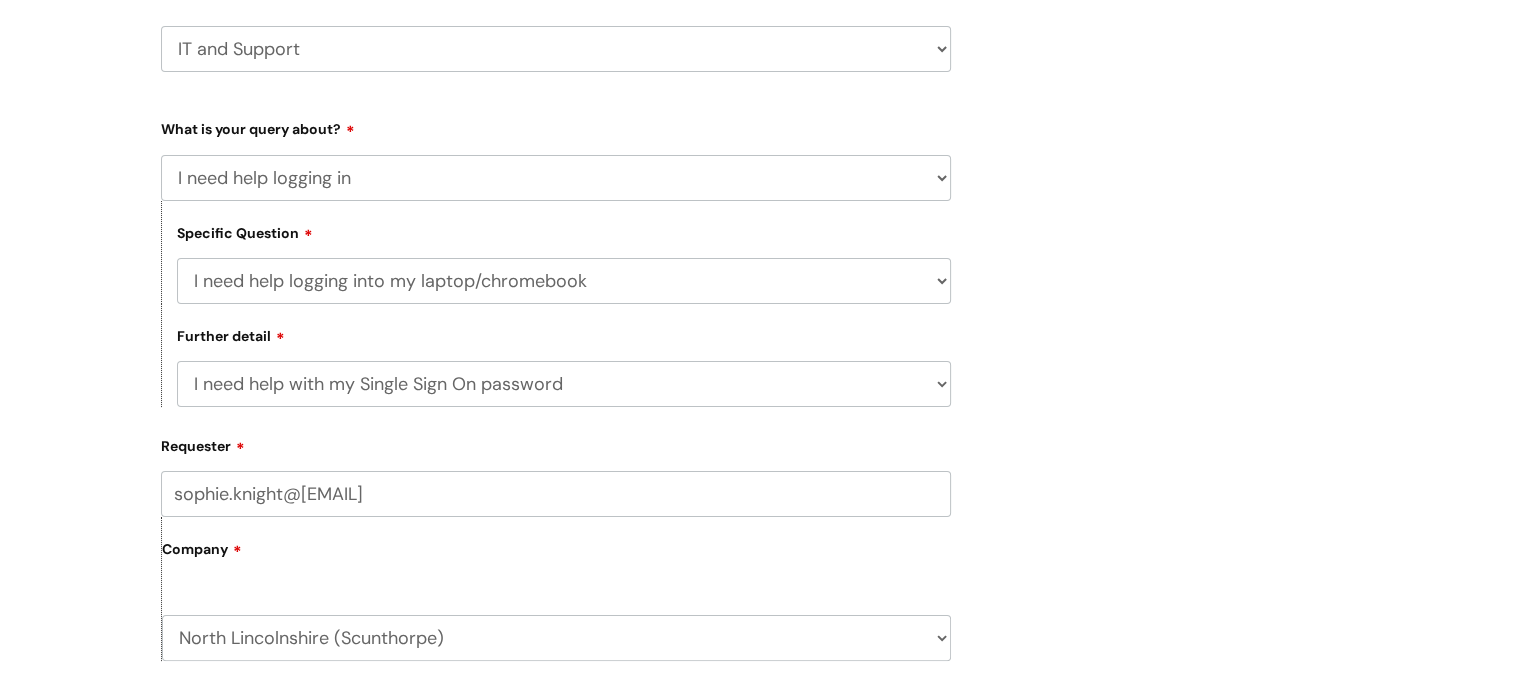 click on "... I need help with my Single Sign On password" at bounding box center (564, 384) 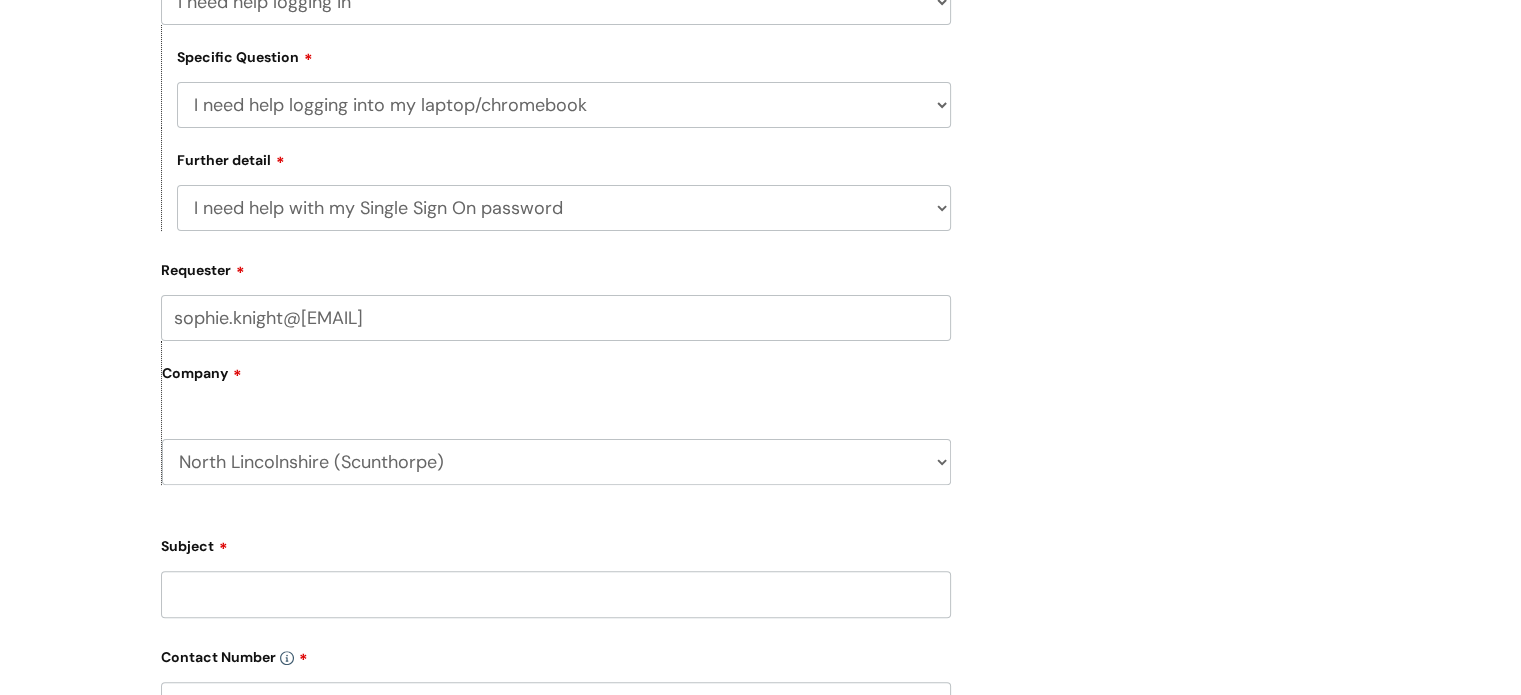 scroll, scrollTop: 500, scrollLeft: 0, axis: vertical 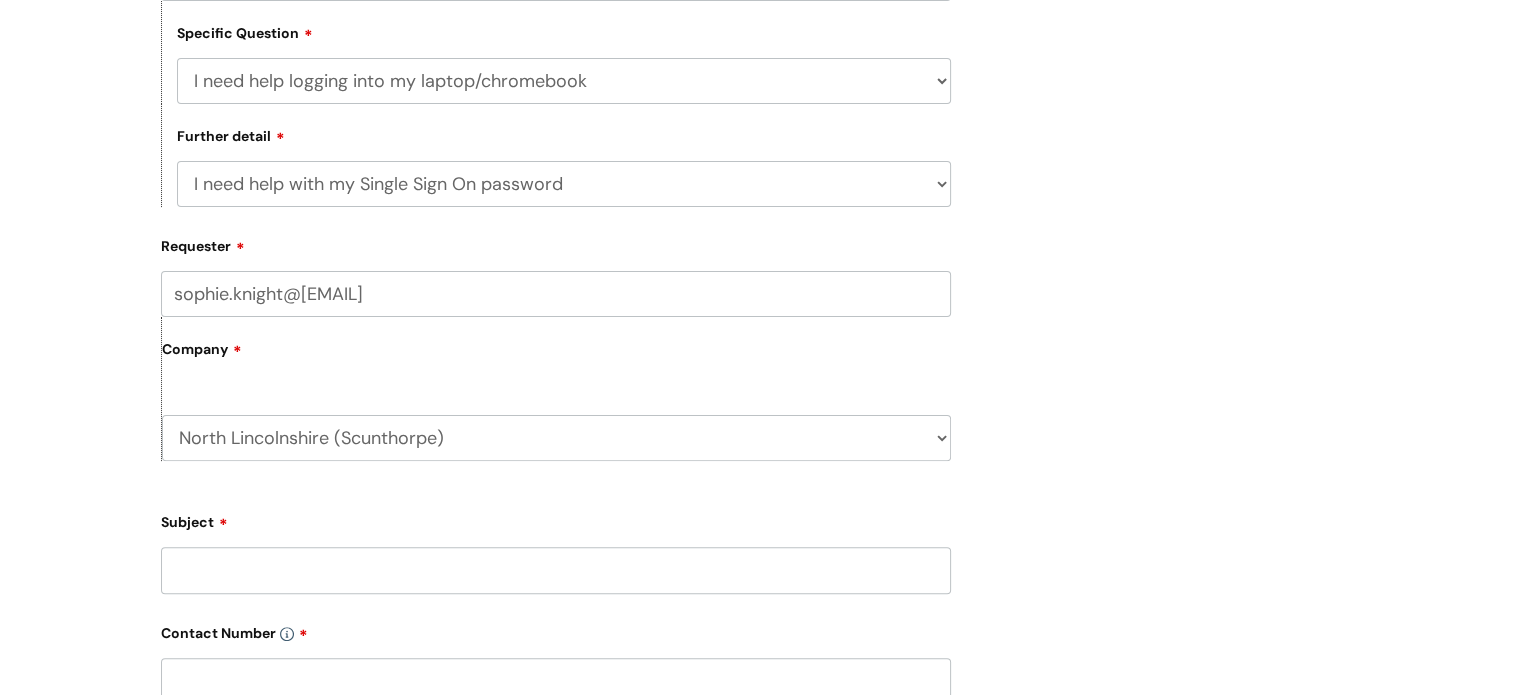 click on "... I need help with my Single Sign On password" at bounding box center [564, 184] 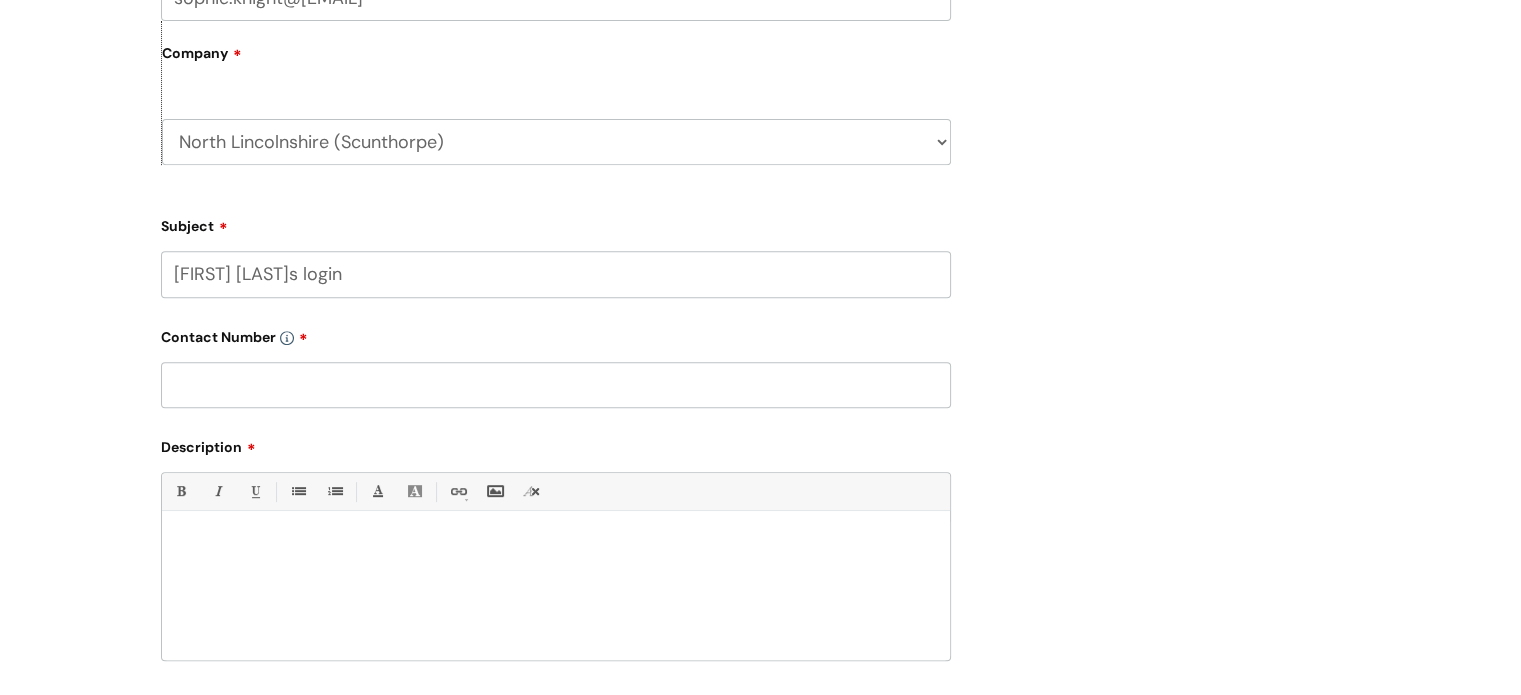 scroll, scrollTop: 800, scrollLeft: 0, axis: vertical 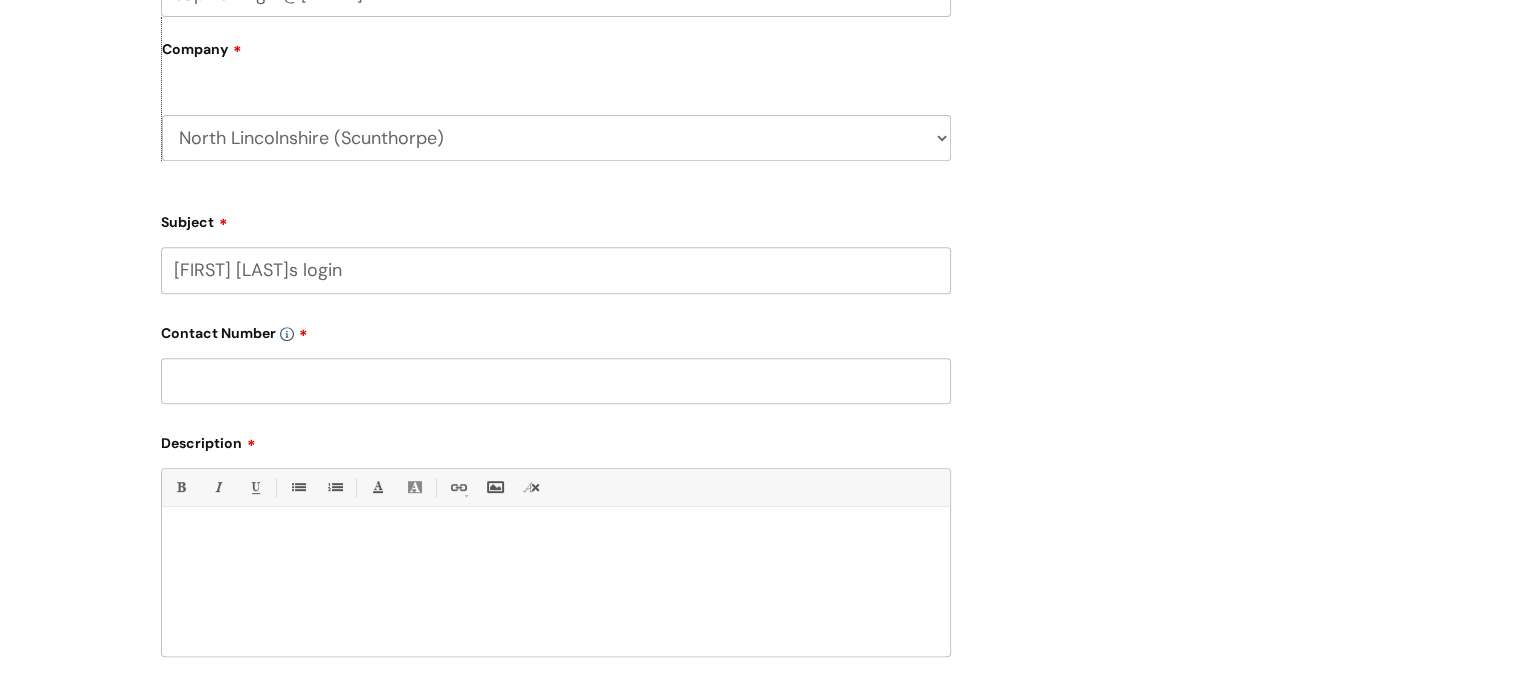 type on "[FIRST] [LAST]s login" 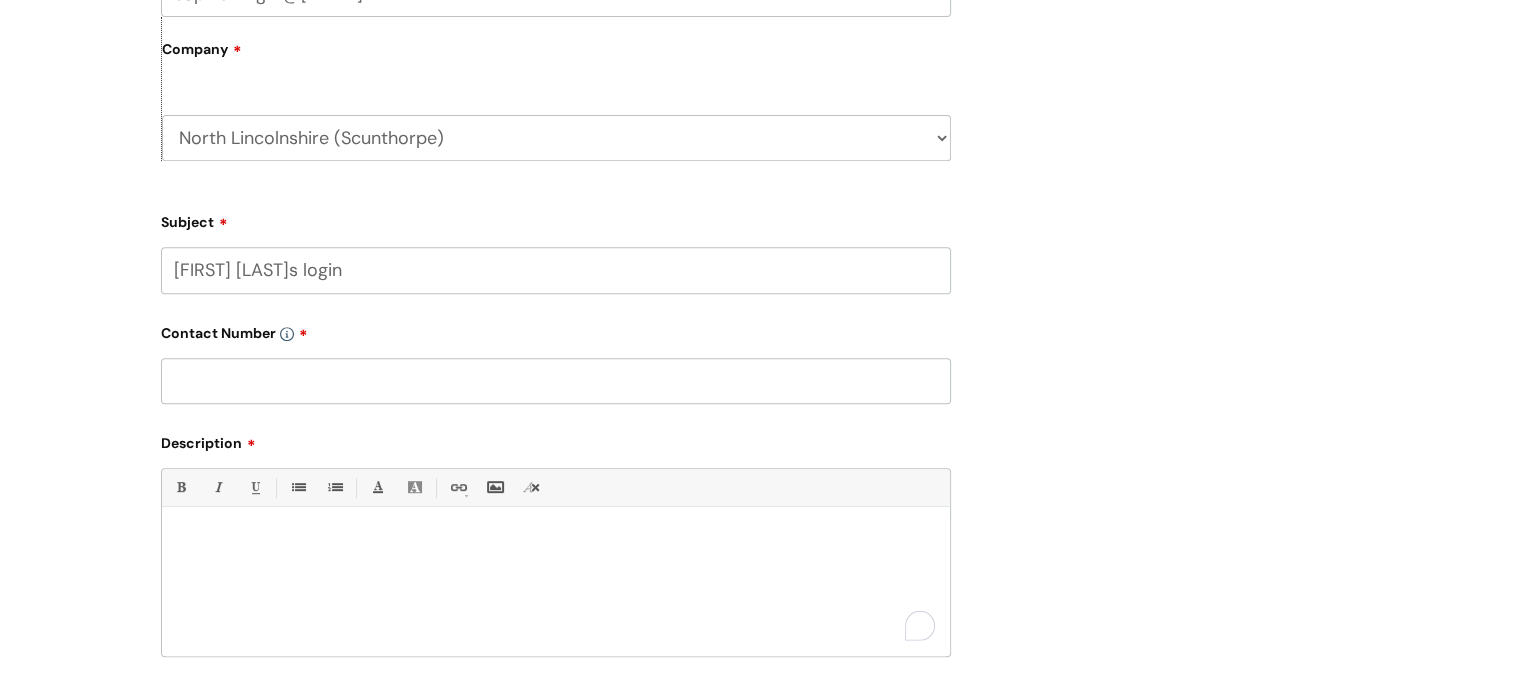 type 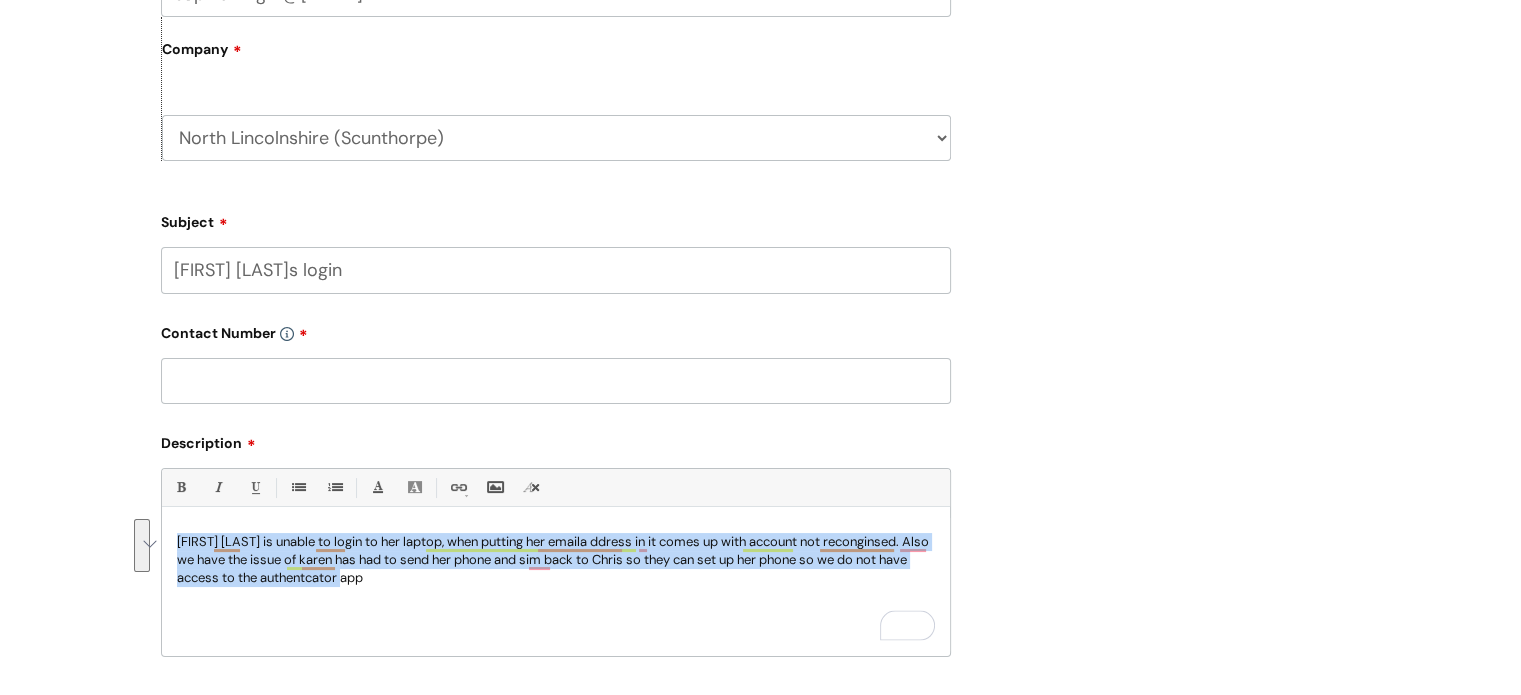 drag, startPoint x: 405, startPoint y: 591, endPoint x: 168, endPoint y: 536, distance: 243.29817 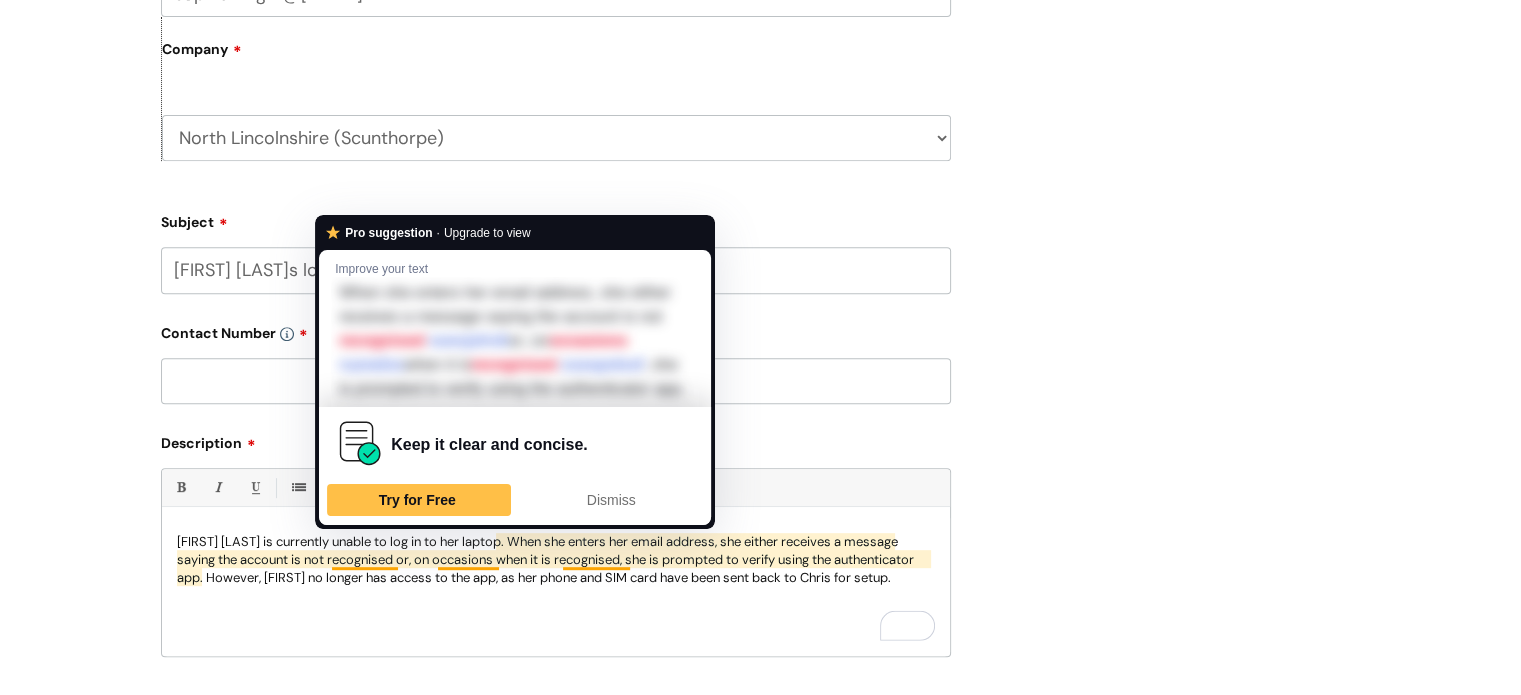 click on "[FIRST] [LAST] is currently unable to log in to her laptop. When she enters her email address, she either receives a message saying the account is not recognised or, on occasions when it is recognised, she is prompted to verify using the authenticator app. However, [FIRST] no longer has access to the app, as her phone and SIM card have been sent back to Chris for setup." at bounding box center (556, 587) 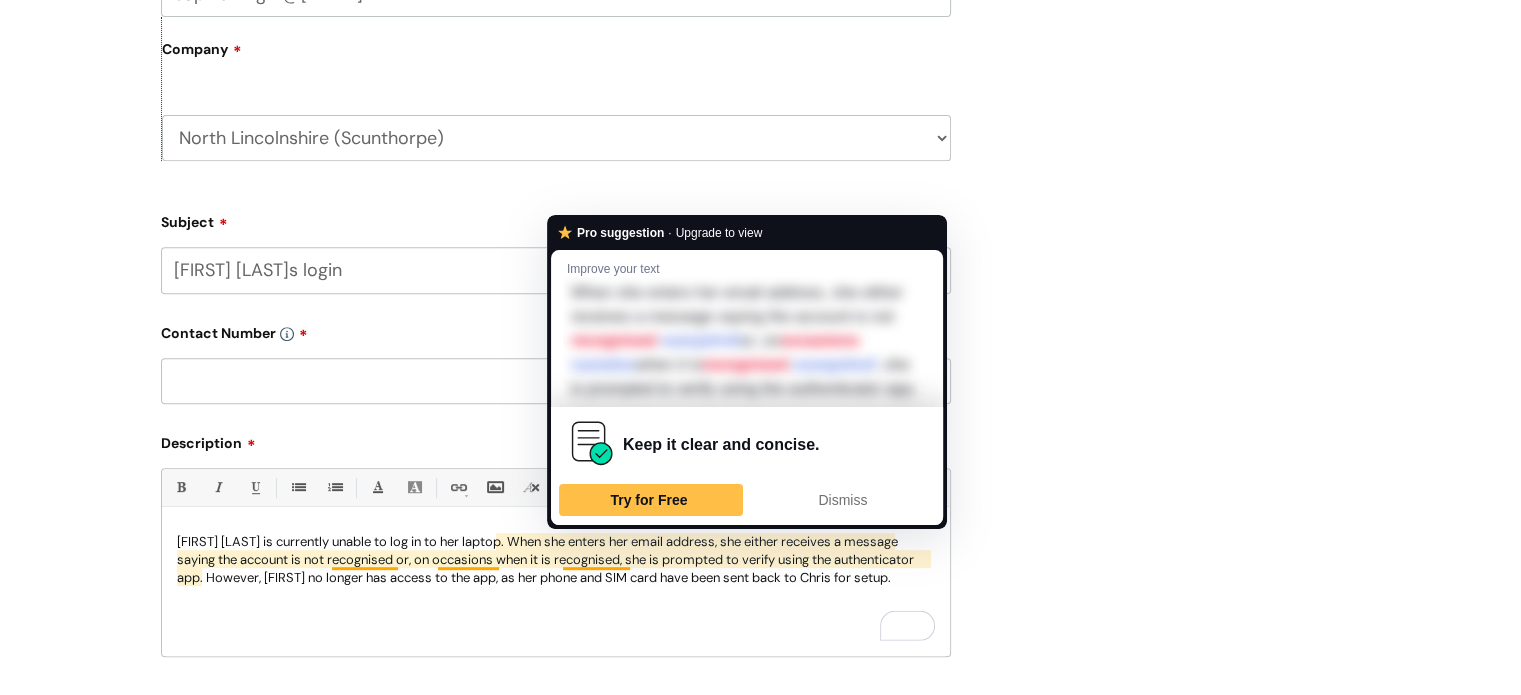 click on "[FIRST] [LAST] is currently unable to log in to her laptop. When she enters her email address, she either receives a message saying the account is not recognised or, on occasions when it is recognised, she is prompted to verify using the authenticator app. However, [FIRST] no longer has access to the app, as her phone and SIM card have been sent back to Chris for setup." at bounding box center [556, 587] 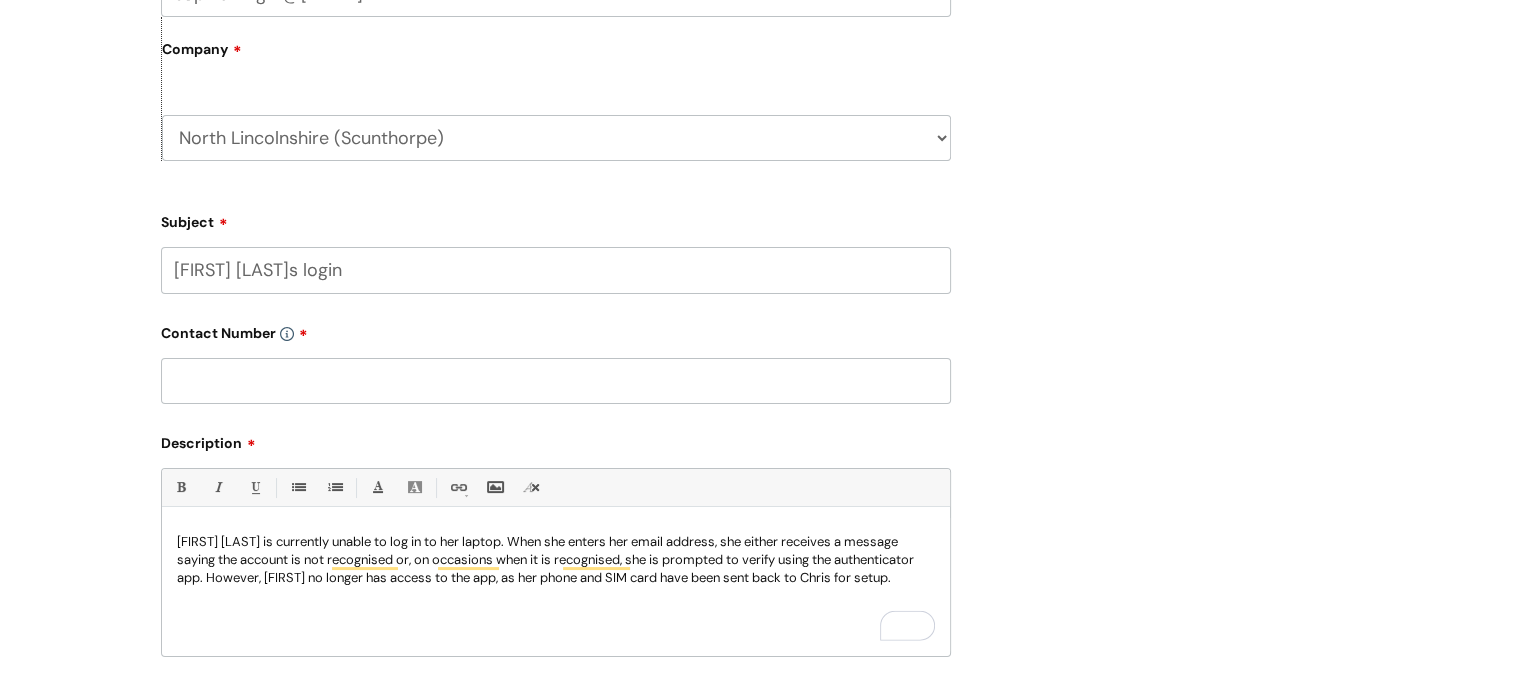 click on "[FIRST] [LAST] is currently unable to log in to her laptop. When she enters her email address, she either receives a message saying the account is not recognised or, on occasions when it is recognised, she is prompted to verify using the authenticator app. However, [FIRST] no longer has access to the app, as her phone and SIM card have been sent back to Chris for setup." at bounding box center (556, 560) 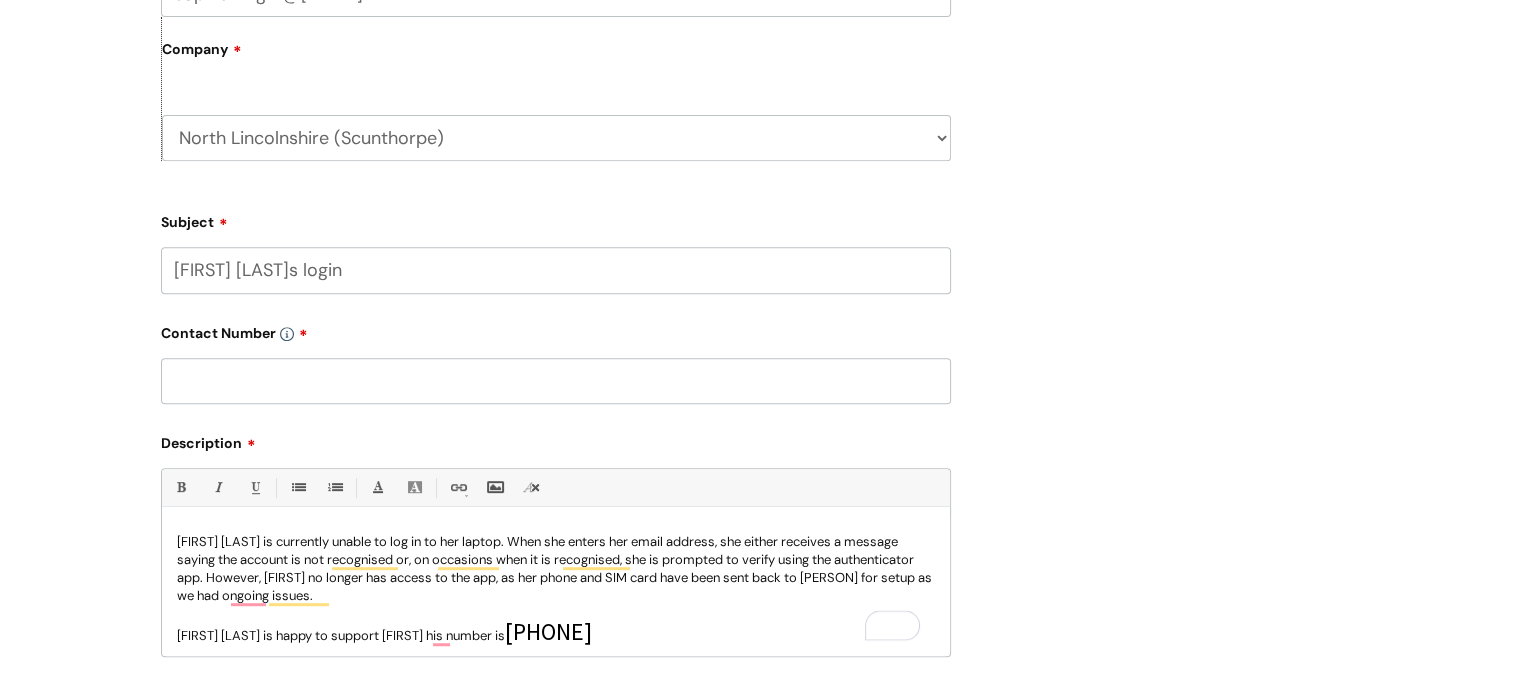 drag, startPoint x: 672, startPoint y: 636, endPoint x: 498, endPoint y: 567, distance: 187.18173 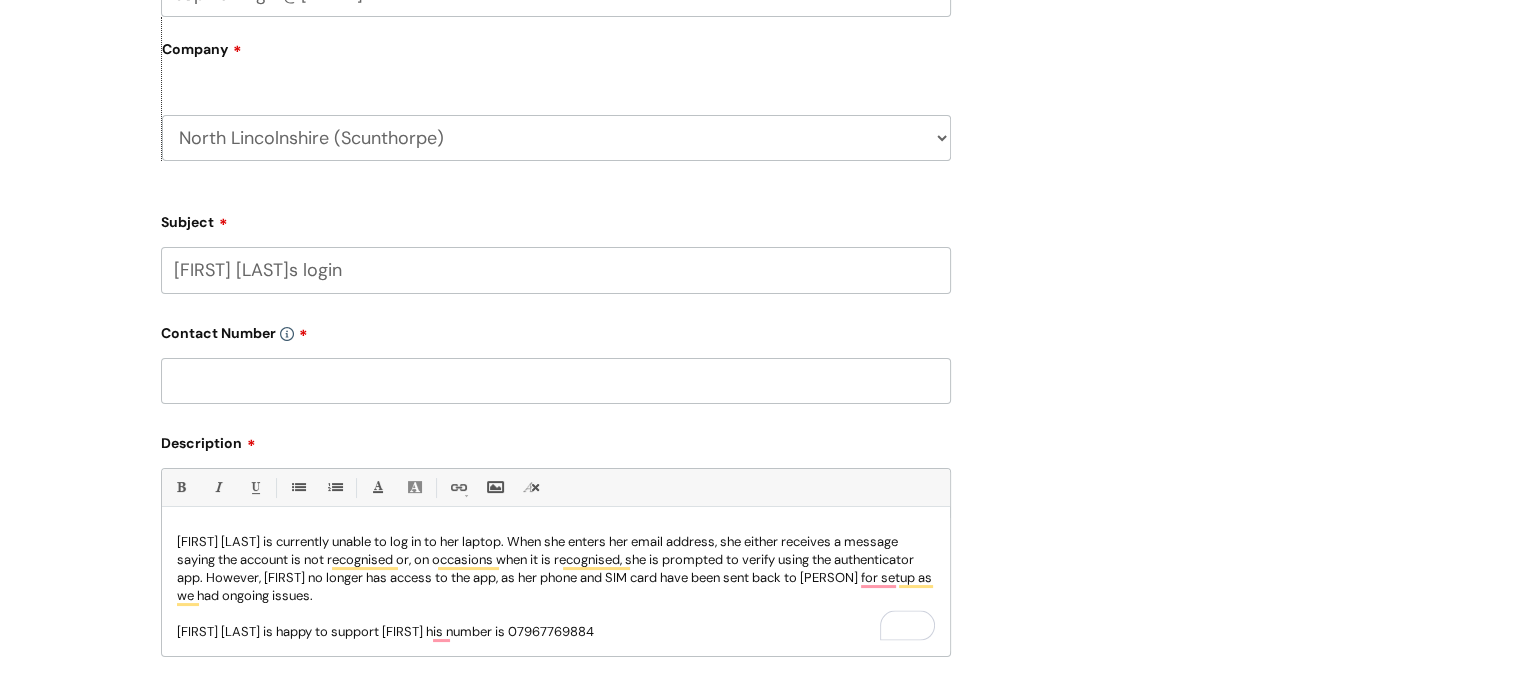click on "[FIRST] [LAST] is happy to support [FIRST] his number is 07967769884" at bounding box center (556, 632) 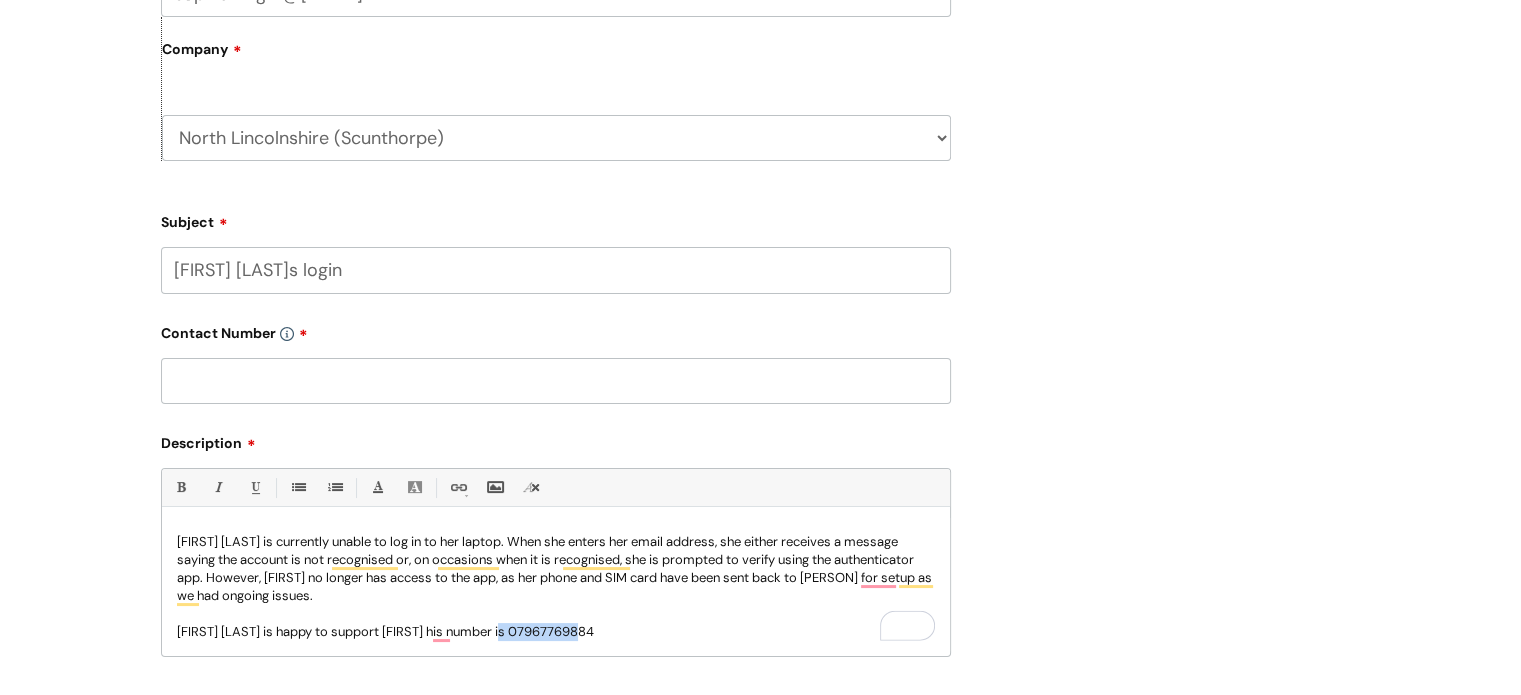 drag, startPoint x: 608, startPoint y: 635, endPoint x: 520, endPoint y: 632, distance: 88.051125 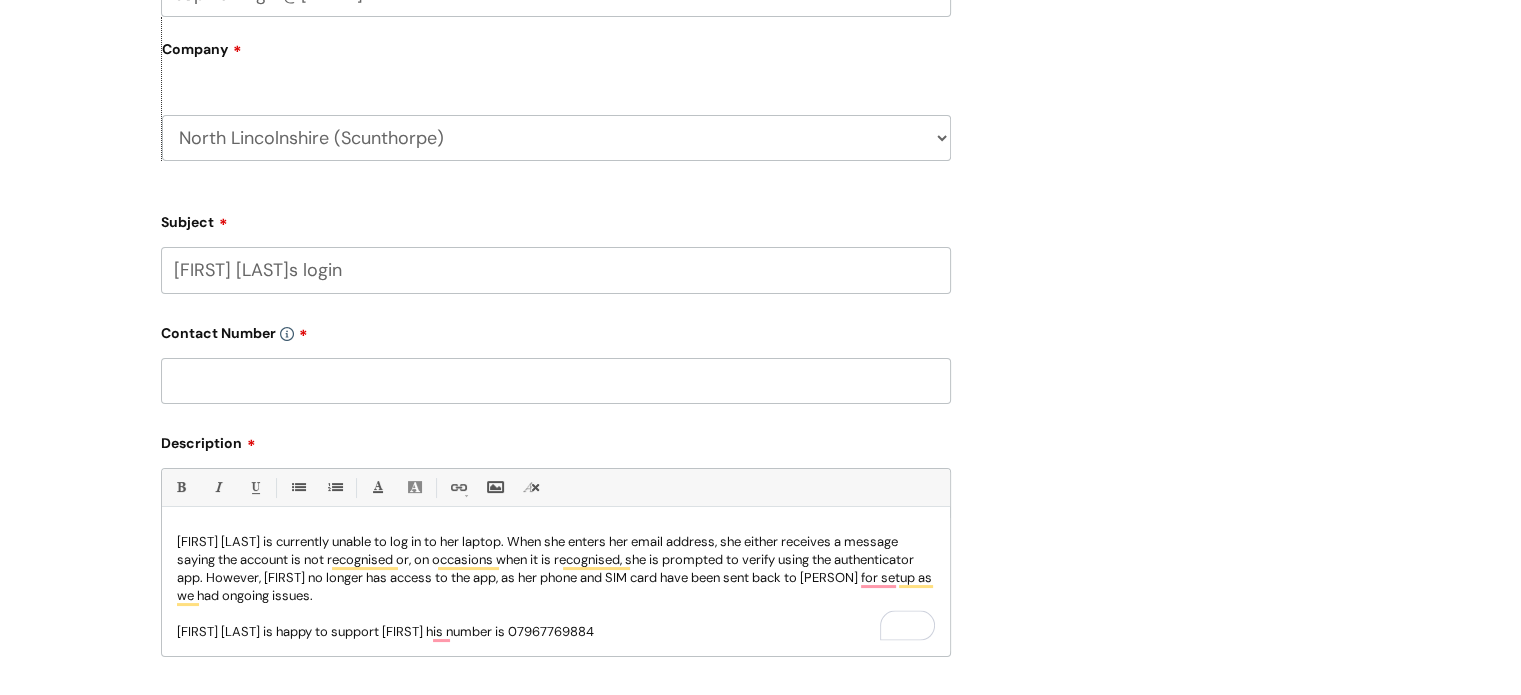 paste on "[PHONE]" 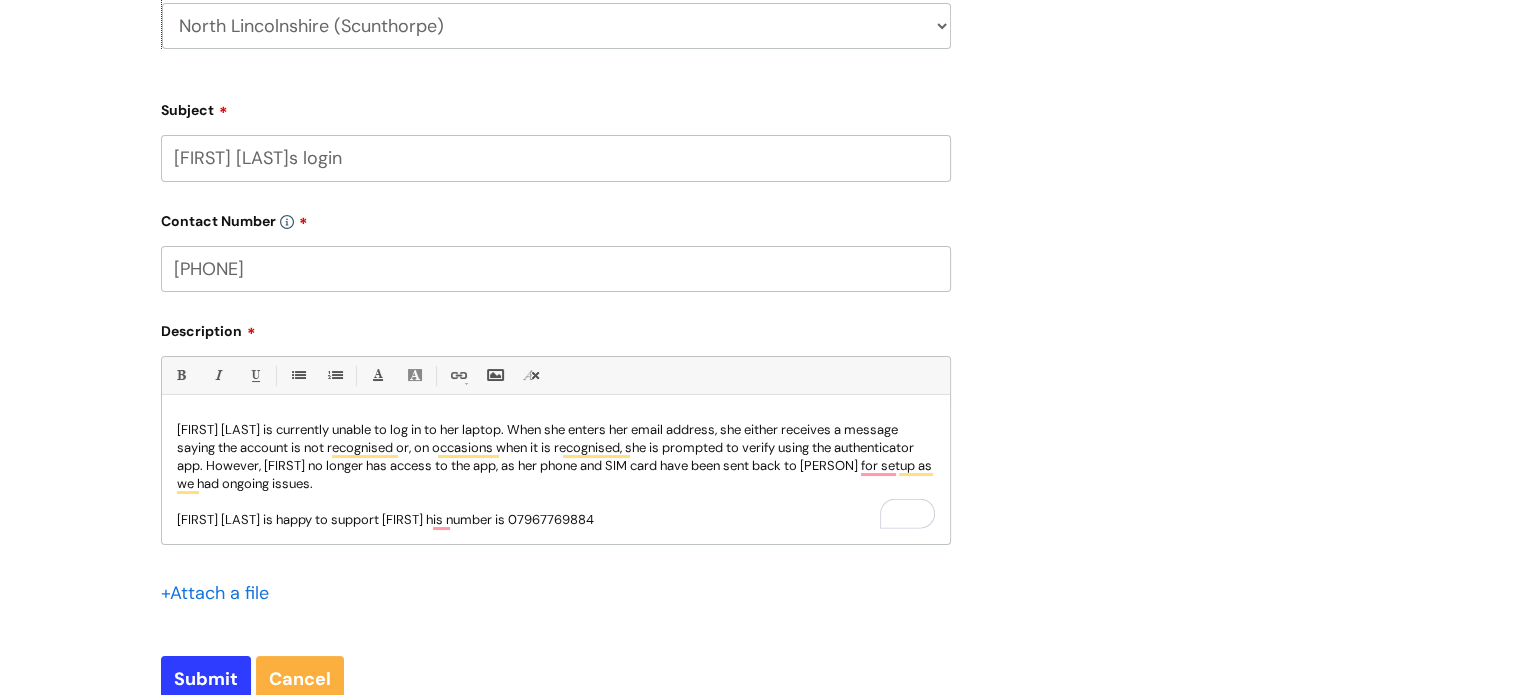 scroll, scrollTop: 1200, scrollLeft: 0, axis: vertical 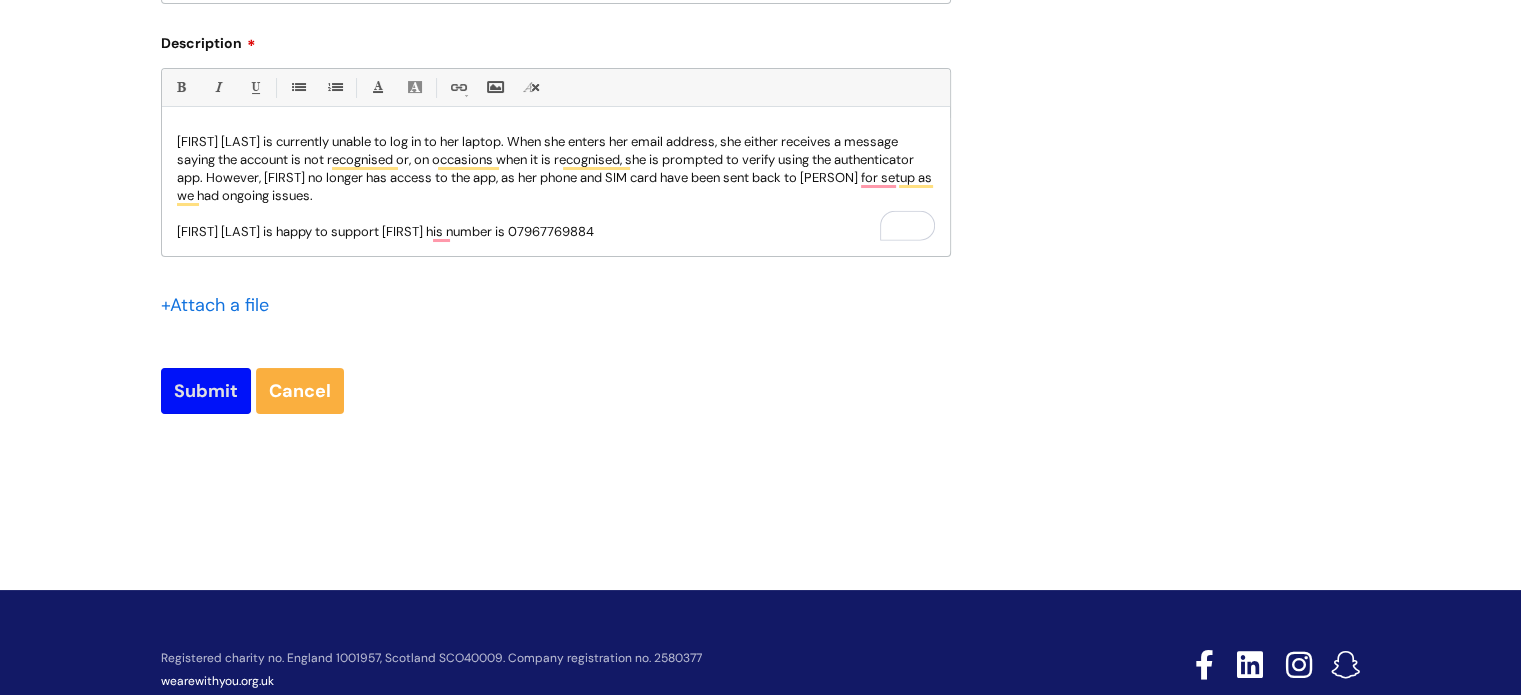 type on "[PHONE]" 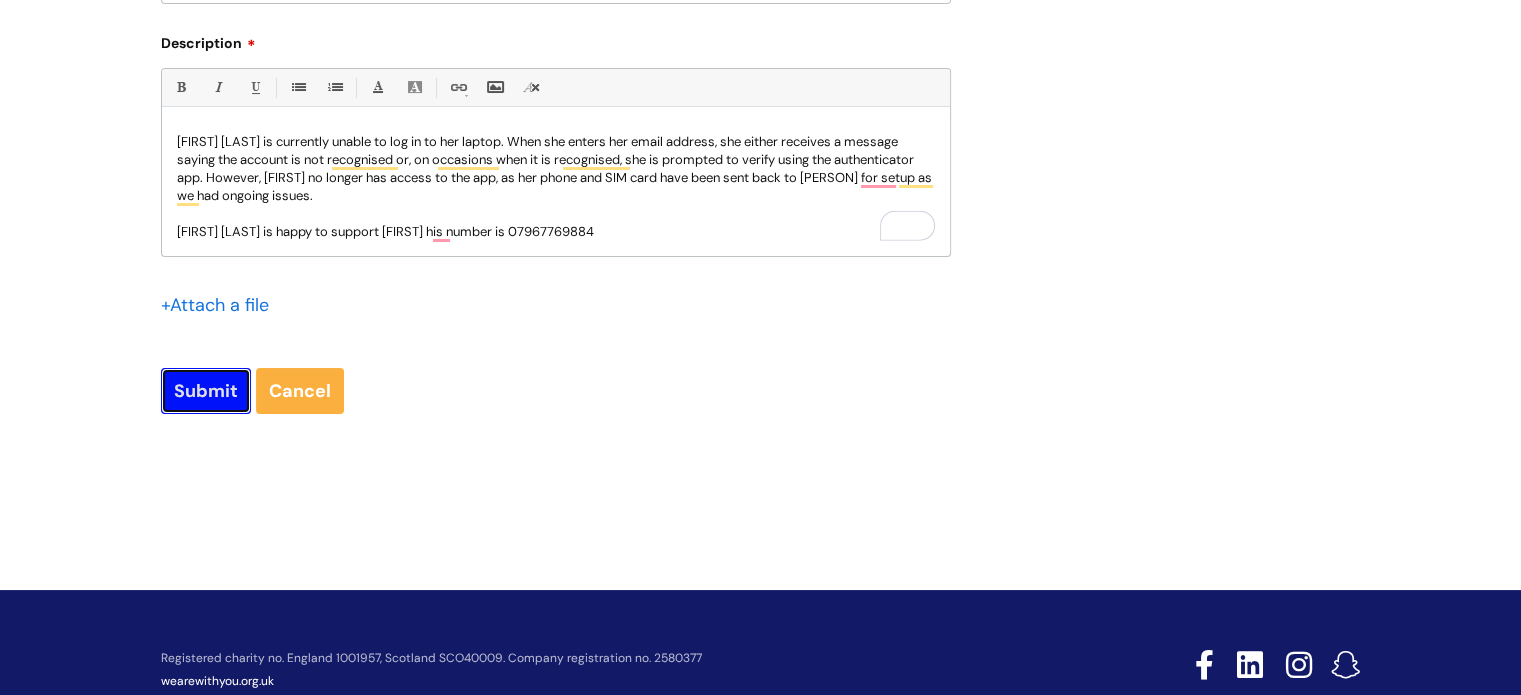 click on "Submit" at bounding box center (206, 391) 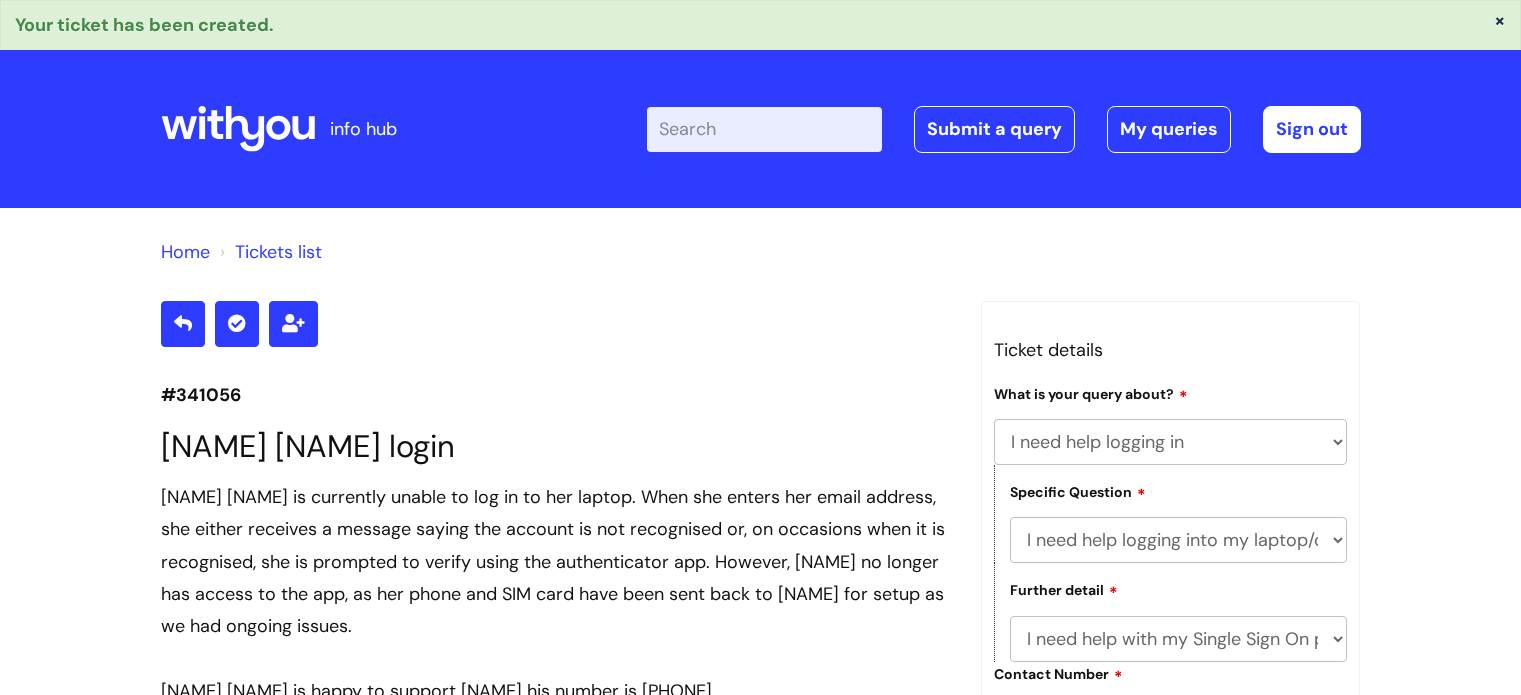 select on "I need help logging in" 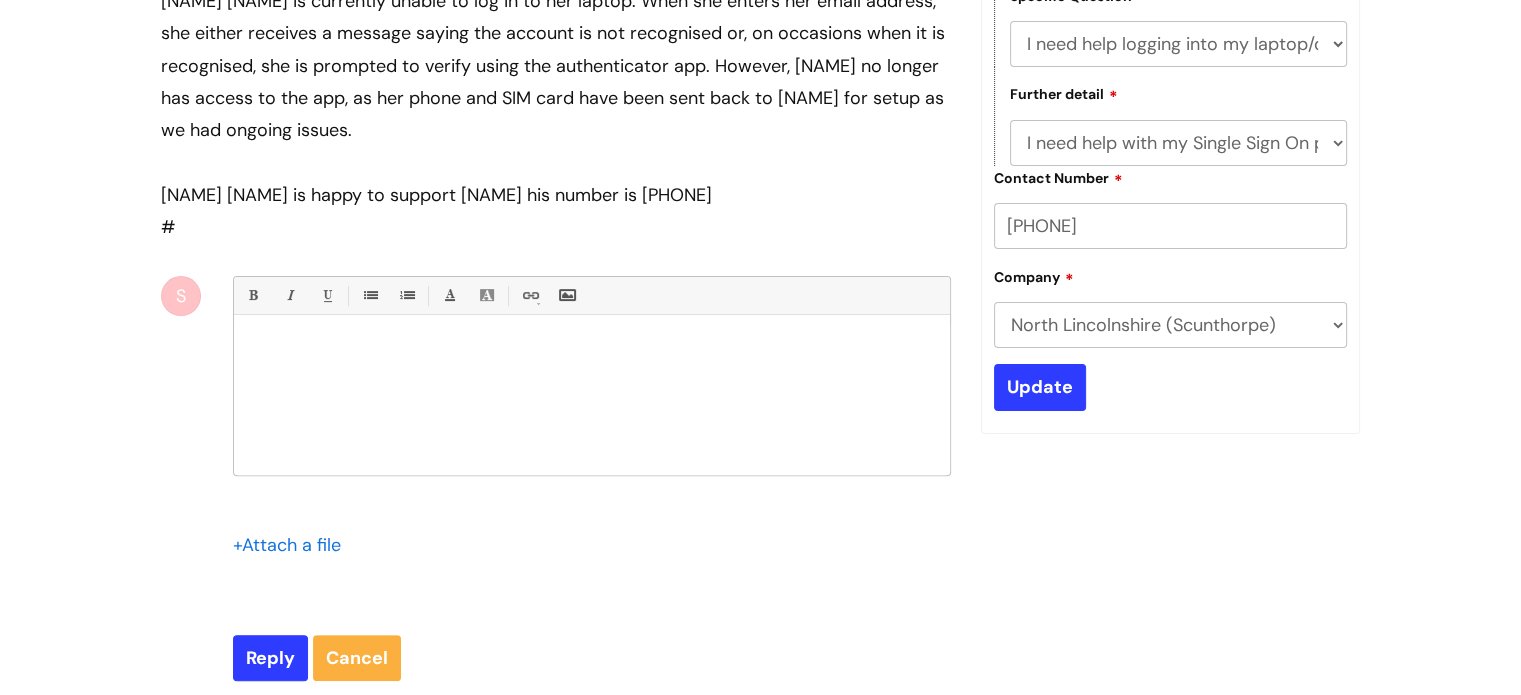 scroll, scrollTop: 496, scrollLeft: 0, axis: vertical 